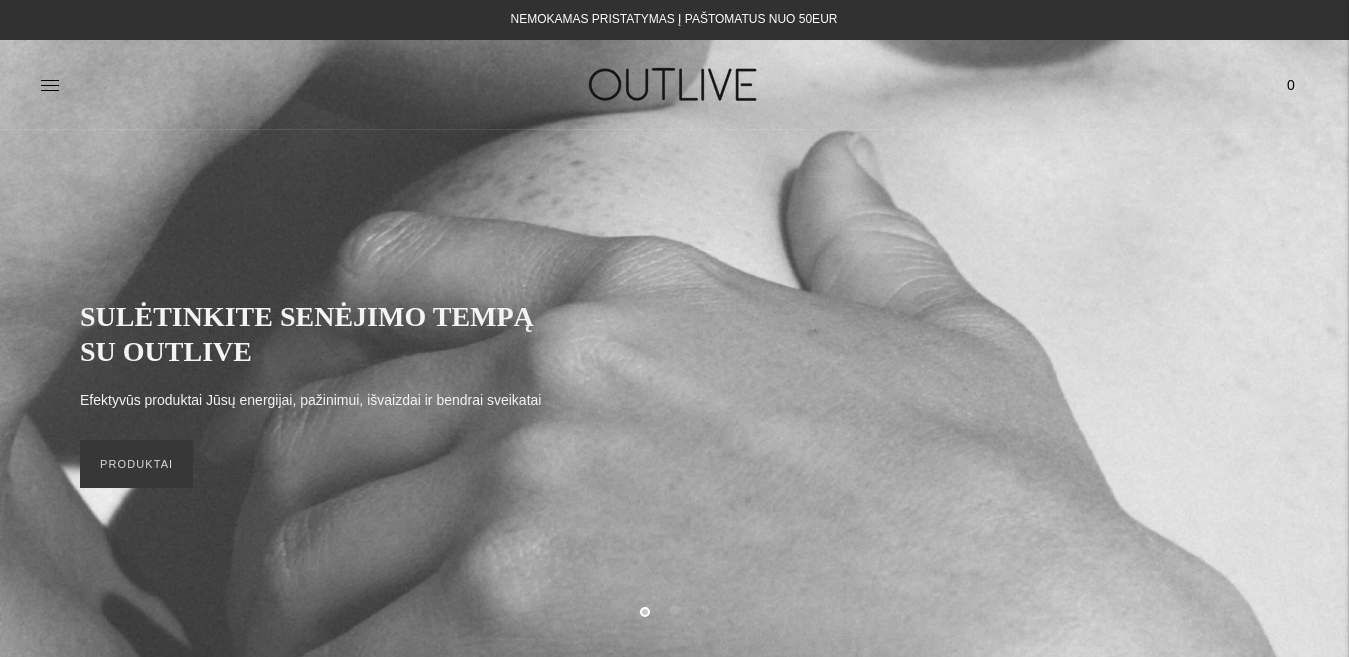 scroll, scrollTop: 0, scrollLeft: 0, axis: both 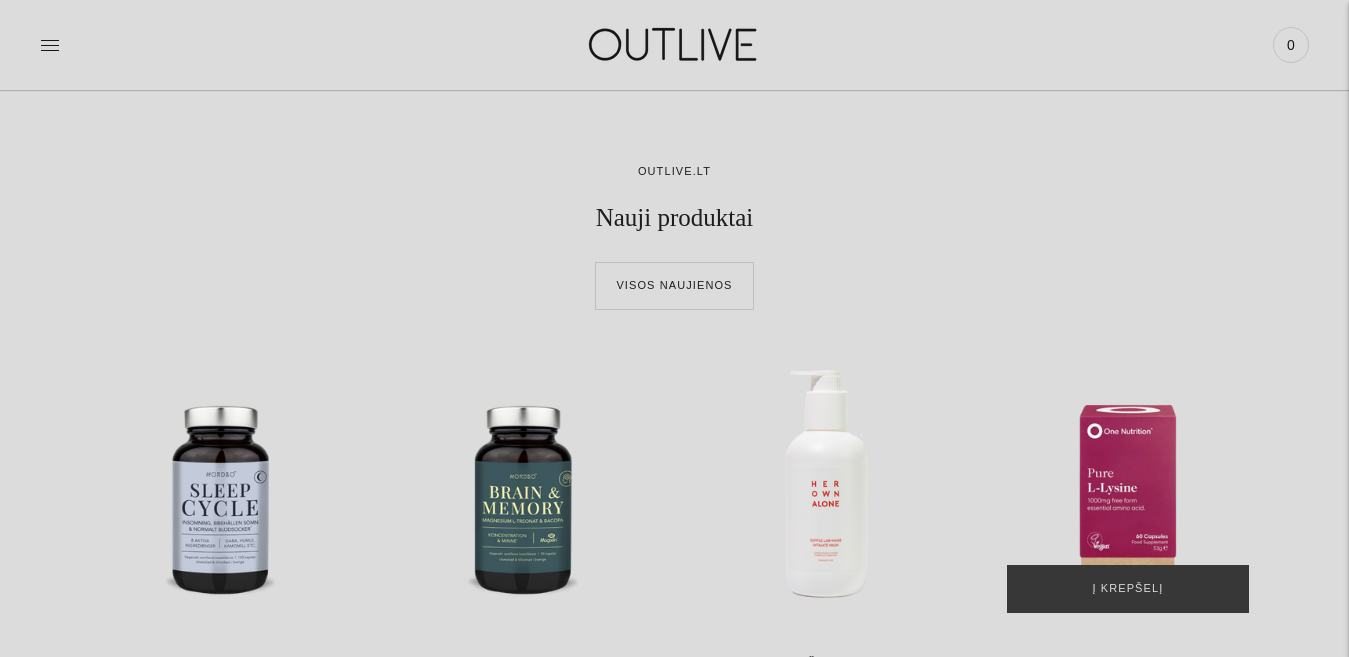 click at bounding box center (1128, 491) 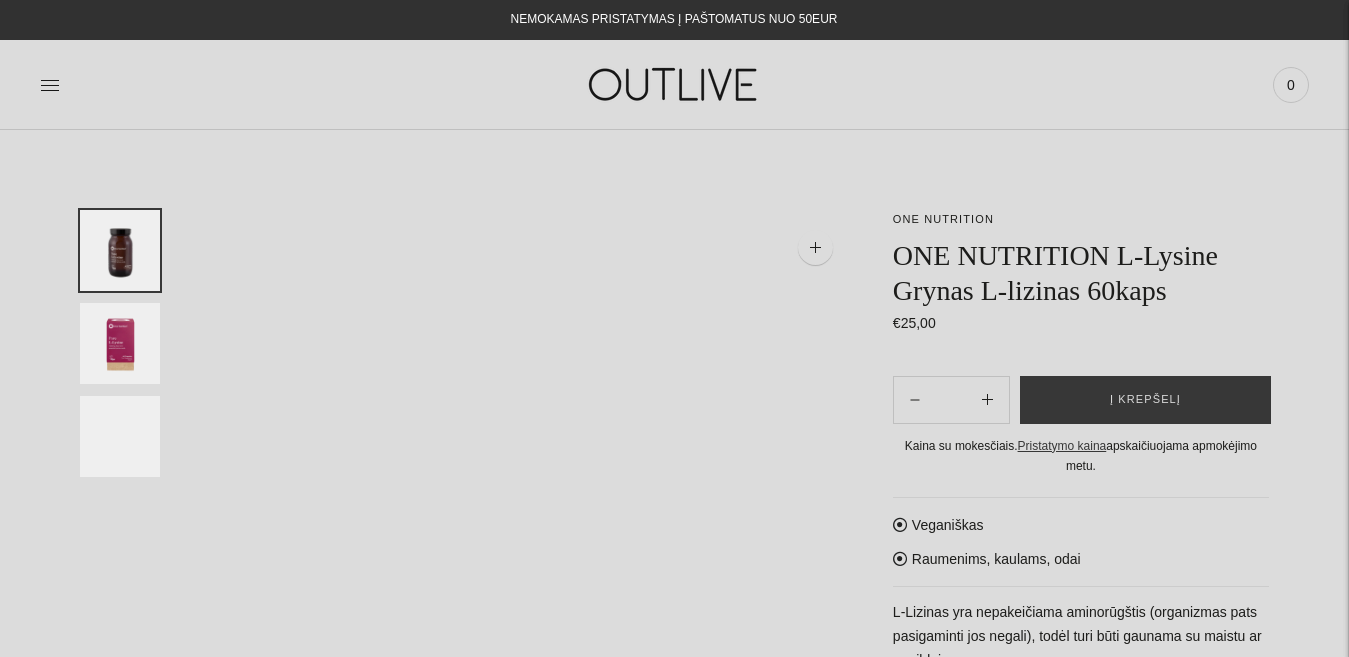 scroll, scrollTop: 0, scrollLeft: 0, axis: both 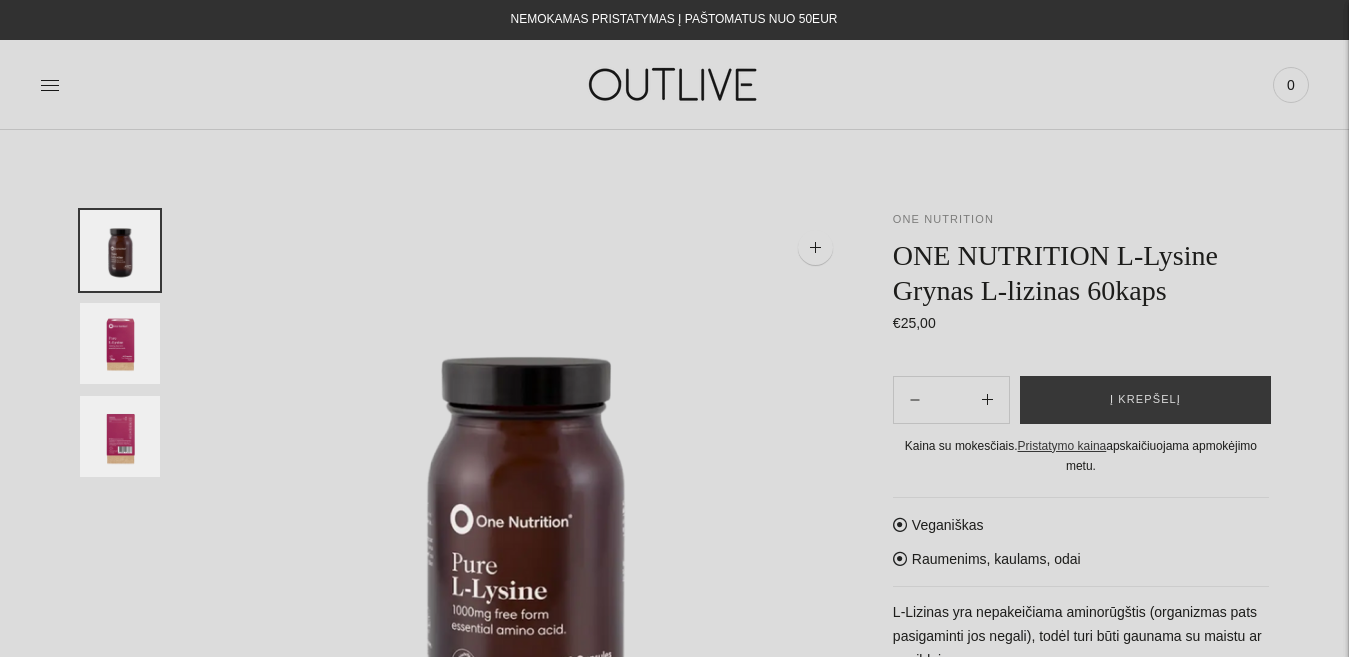 click on "ONE NUTRITION" at bounding box center (943, 219) 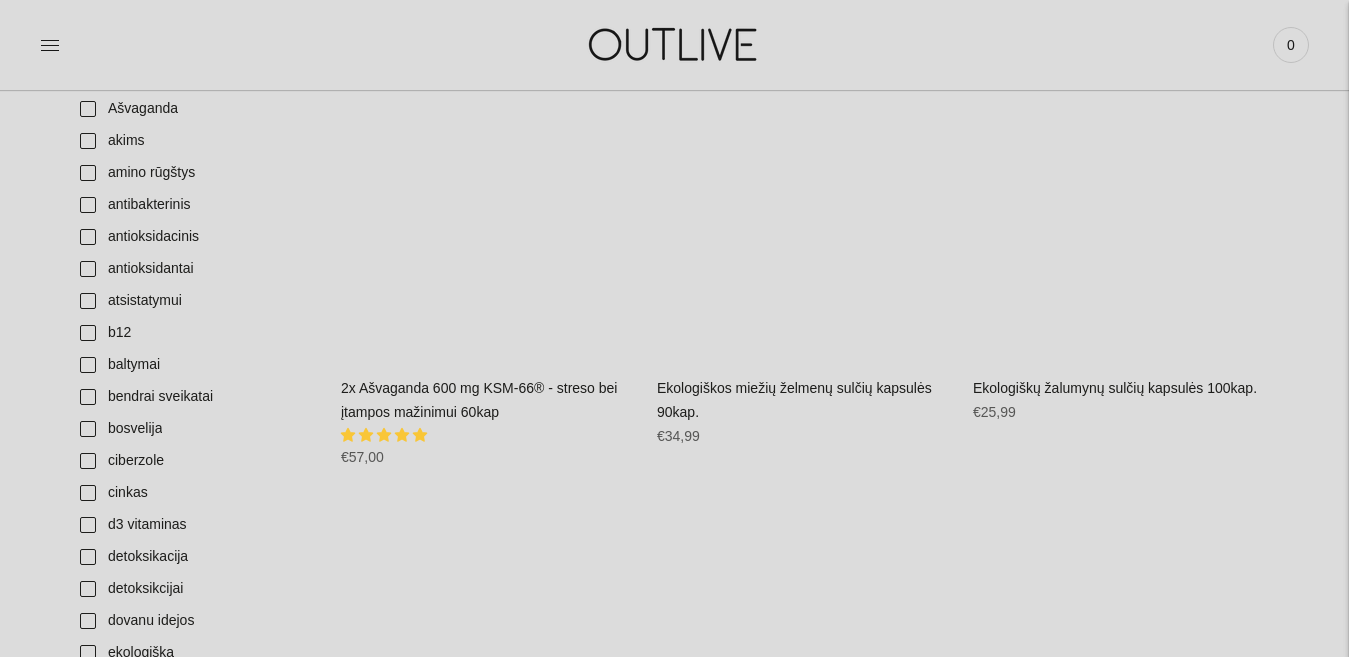 scroll, scrollTop: 282, scrollLeft: 0, axis: vertical 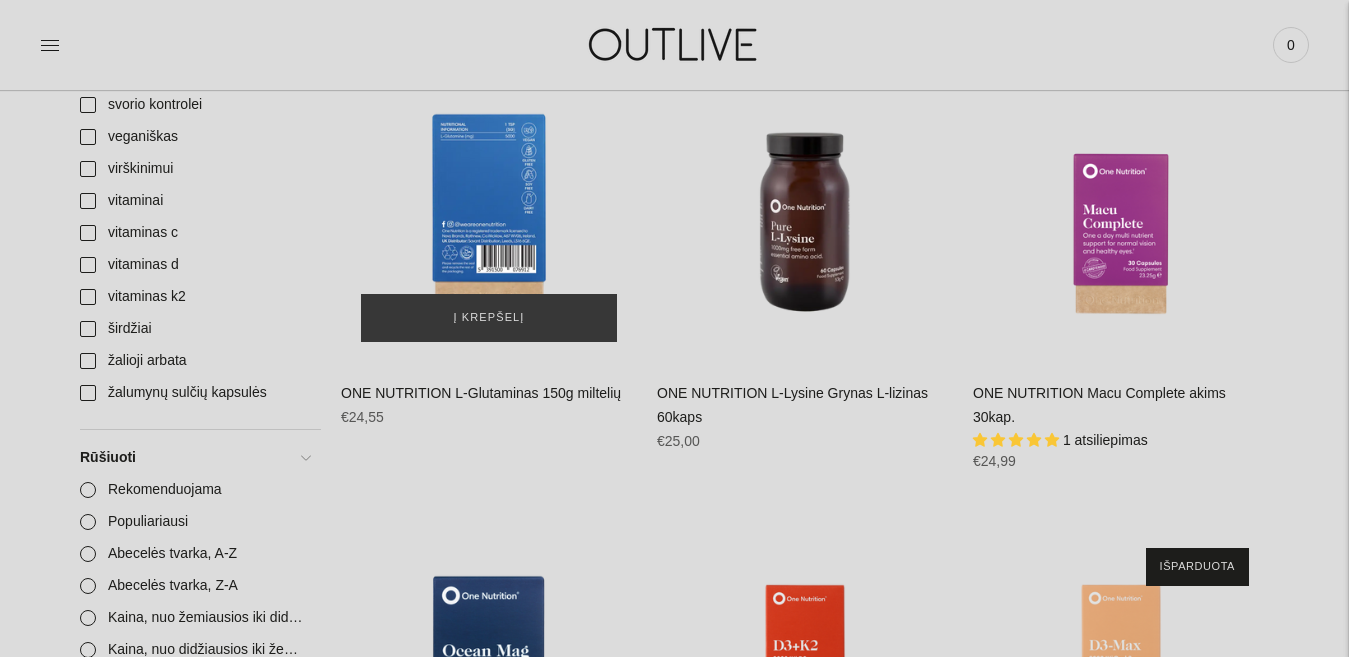 click at bounding box center [489, 214] 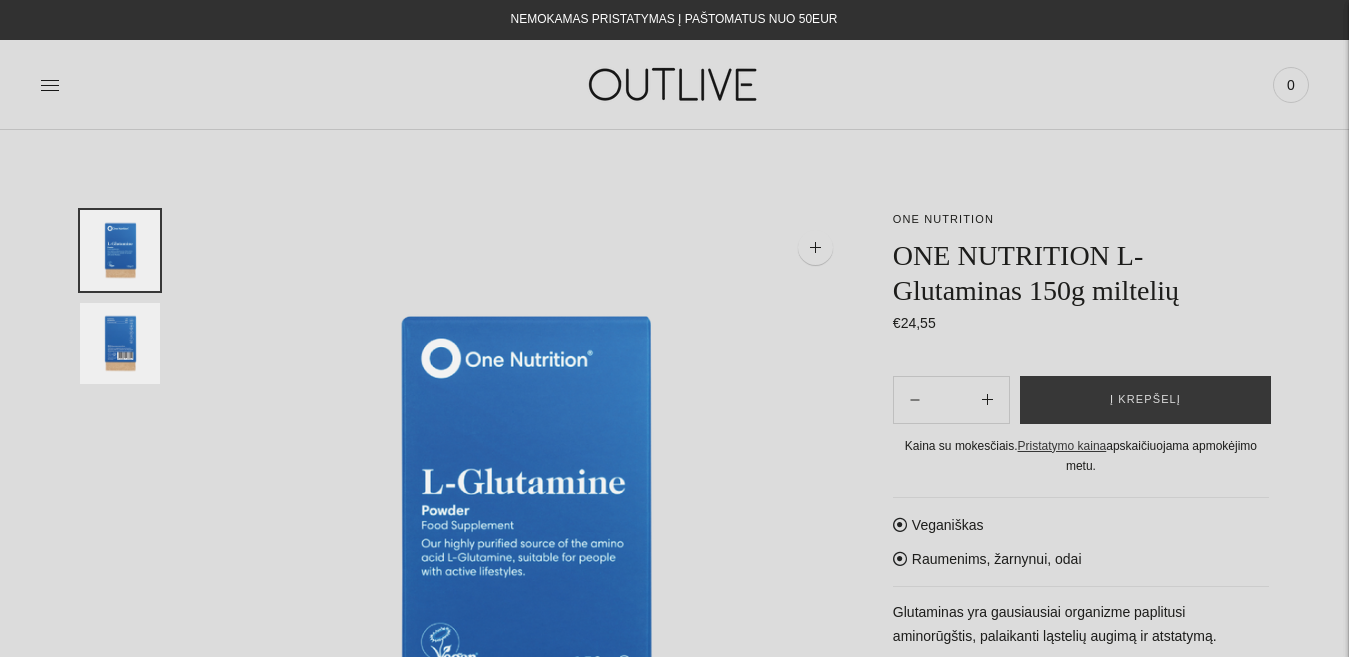 scroll, scrollTop: 0, scrollLeft: 0, axis: both 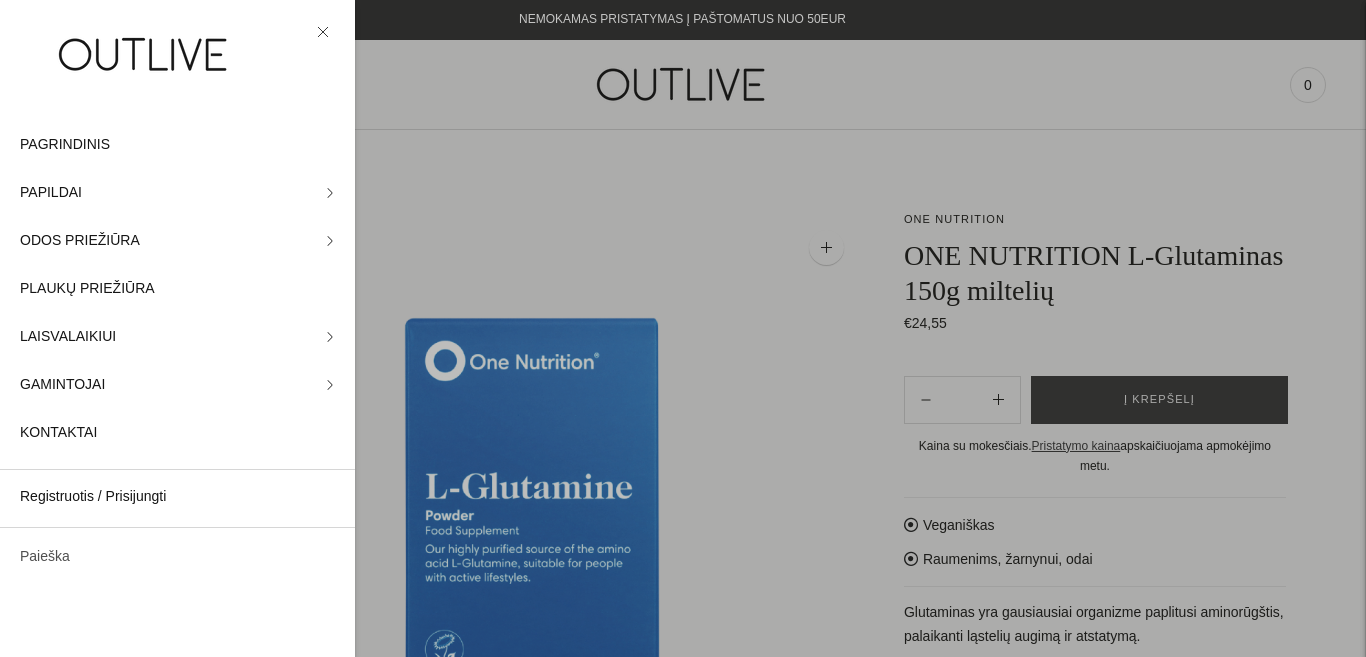 click on "Paieška" at bounding box center [177, 557] 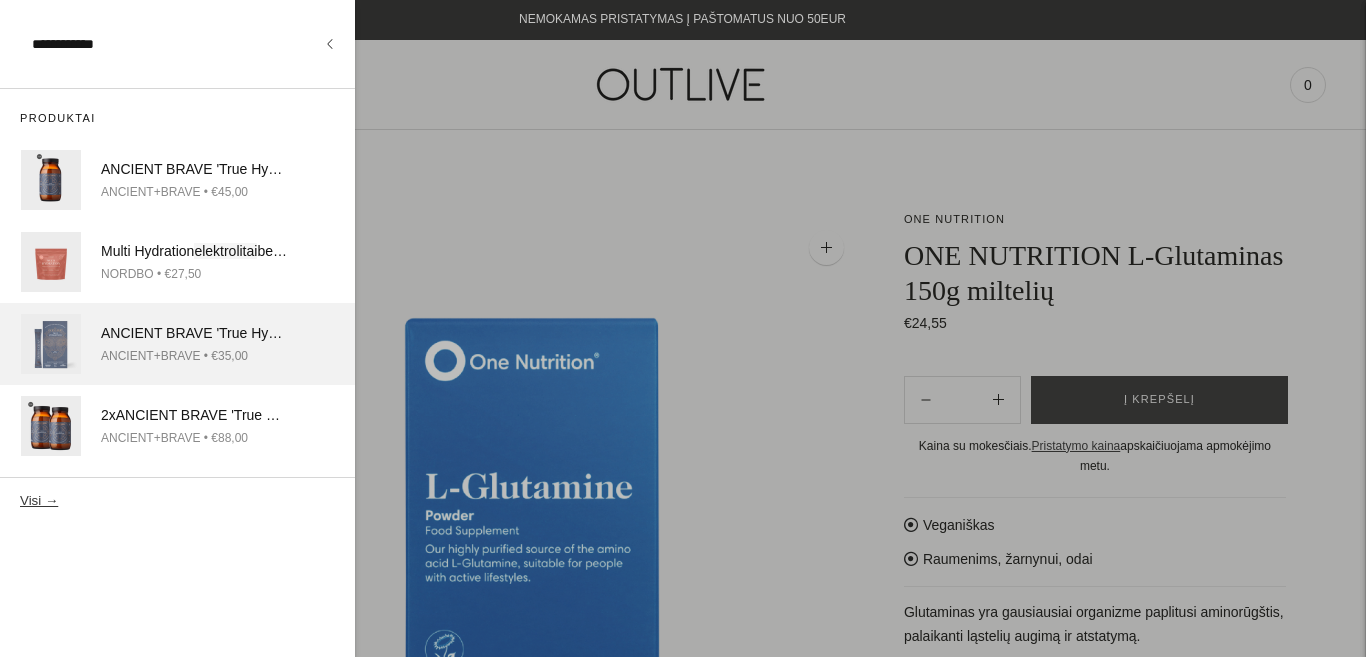 type on "**********" 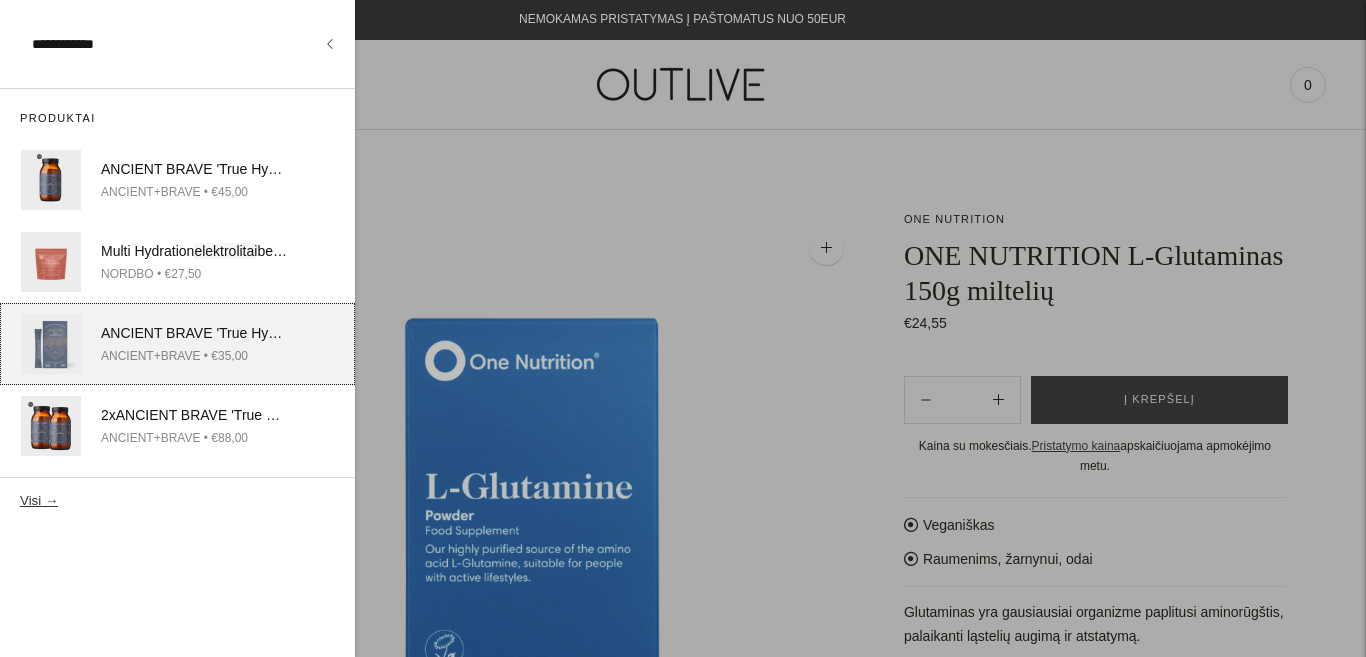 click on "ANCIENT+BRAVE • €35,00" at bounding box center (194, 356) 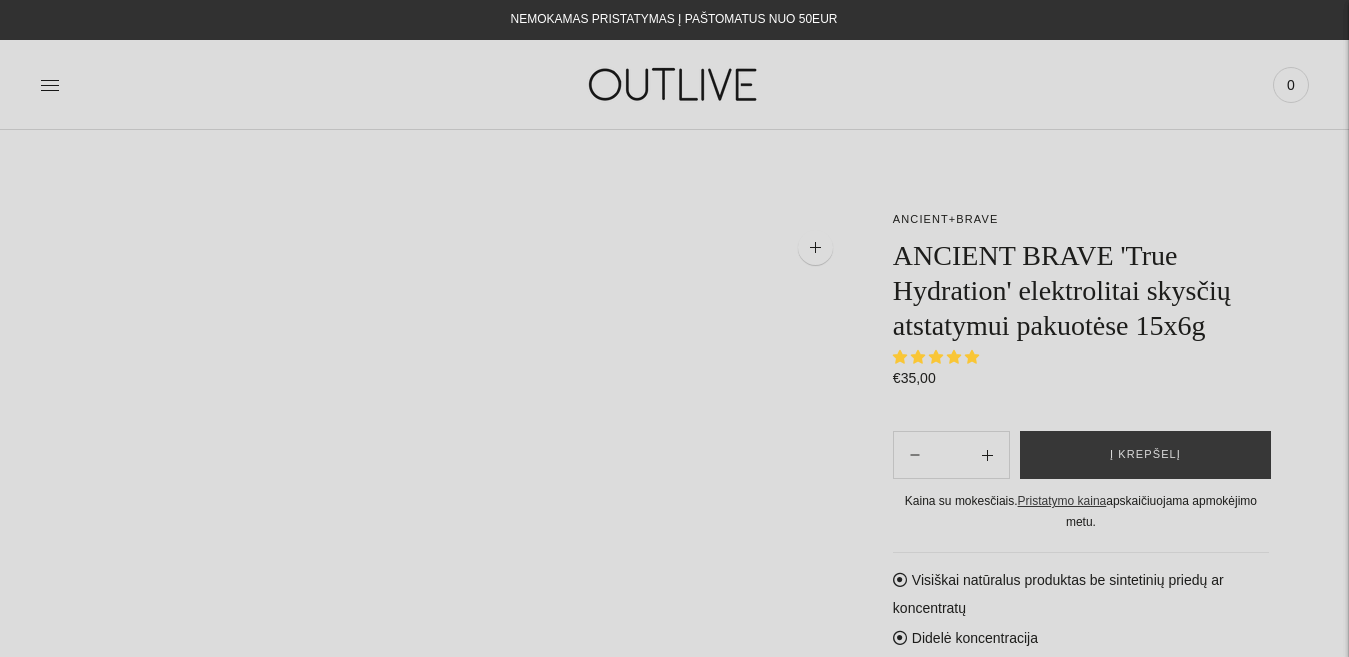 scroll, scrollTop: 0, scrollLeft: 0, axis: both 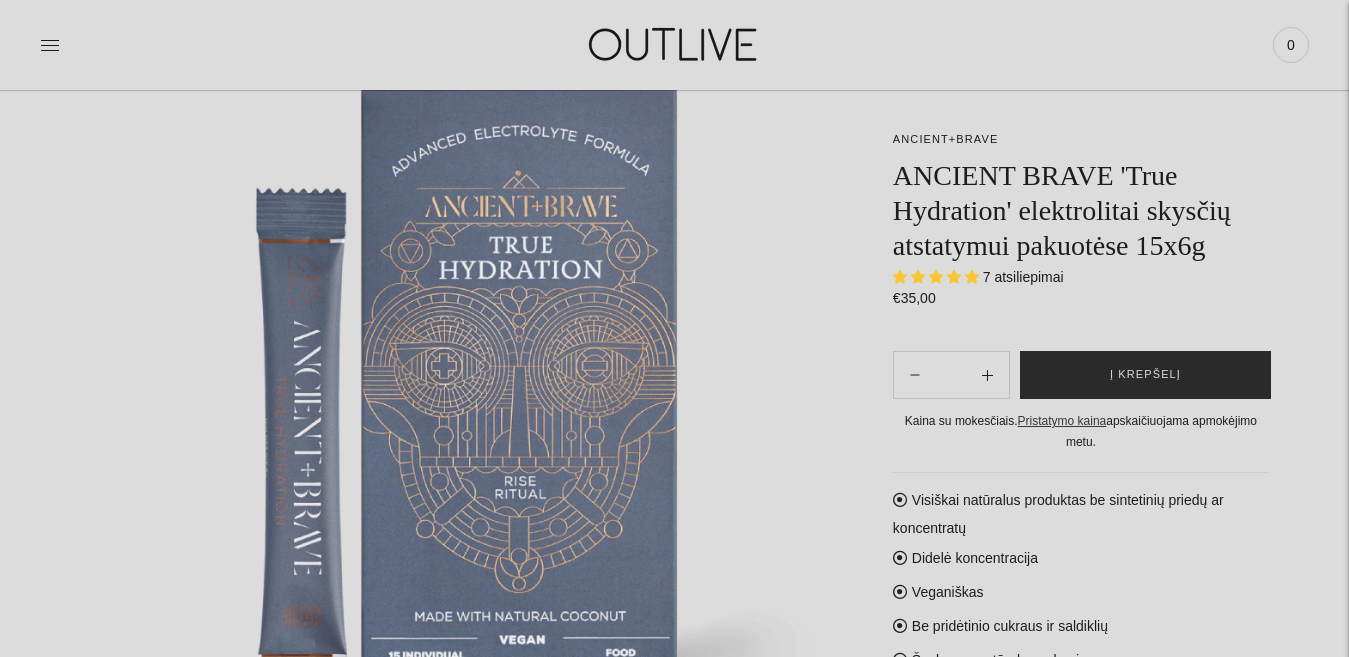 click on "Į krepšelį" at bounding box center (1145, 375) 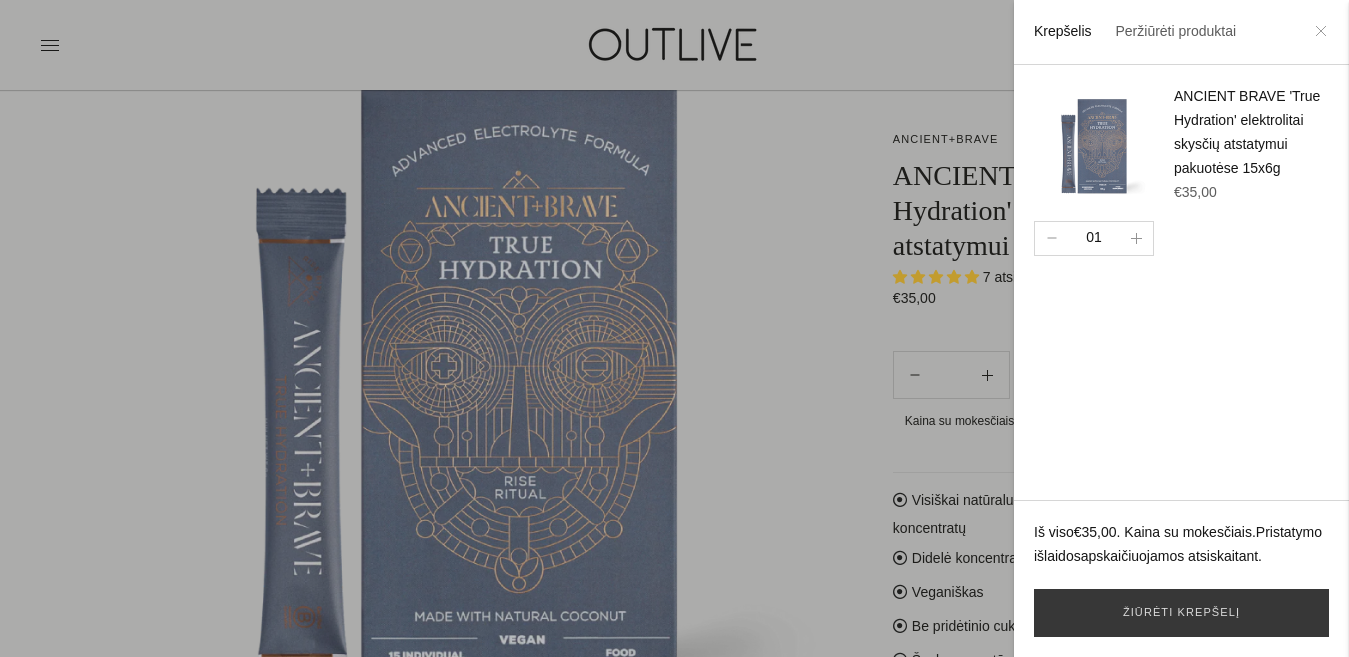 click 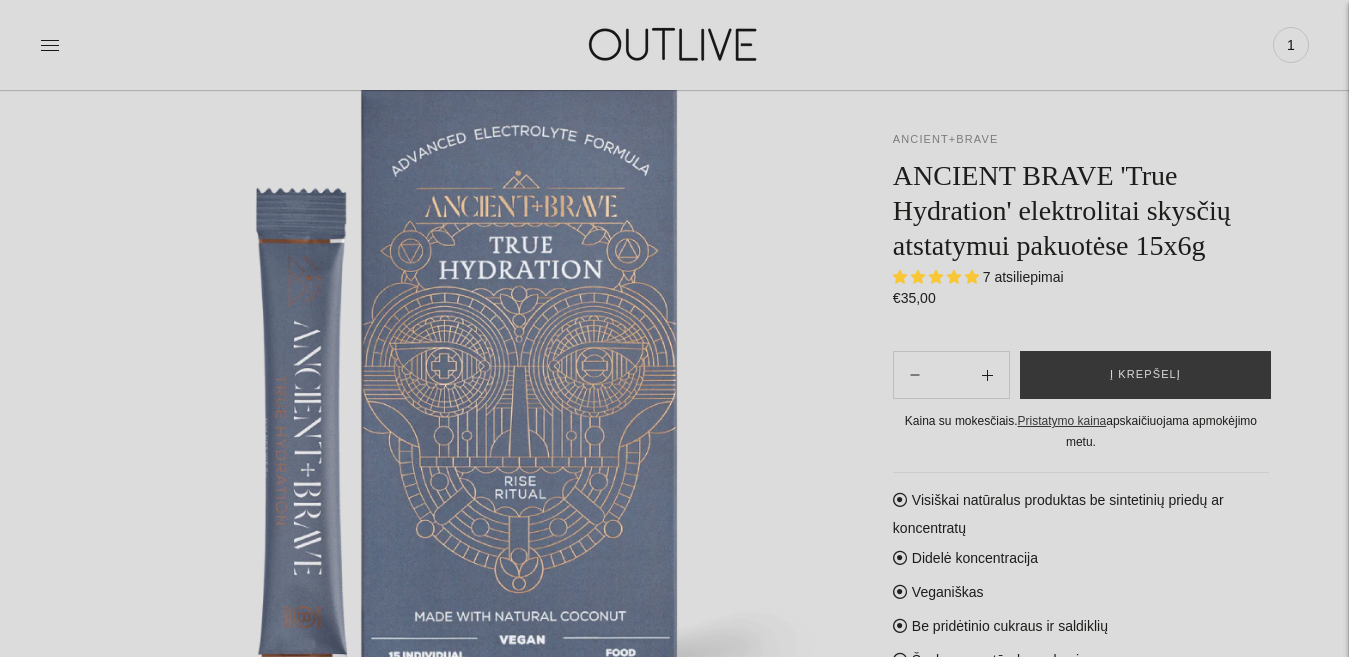 click on "ANCIENT+BRAVE" at bounding box center (945, 139) 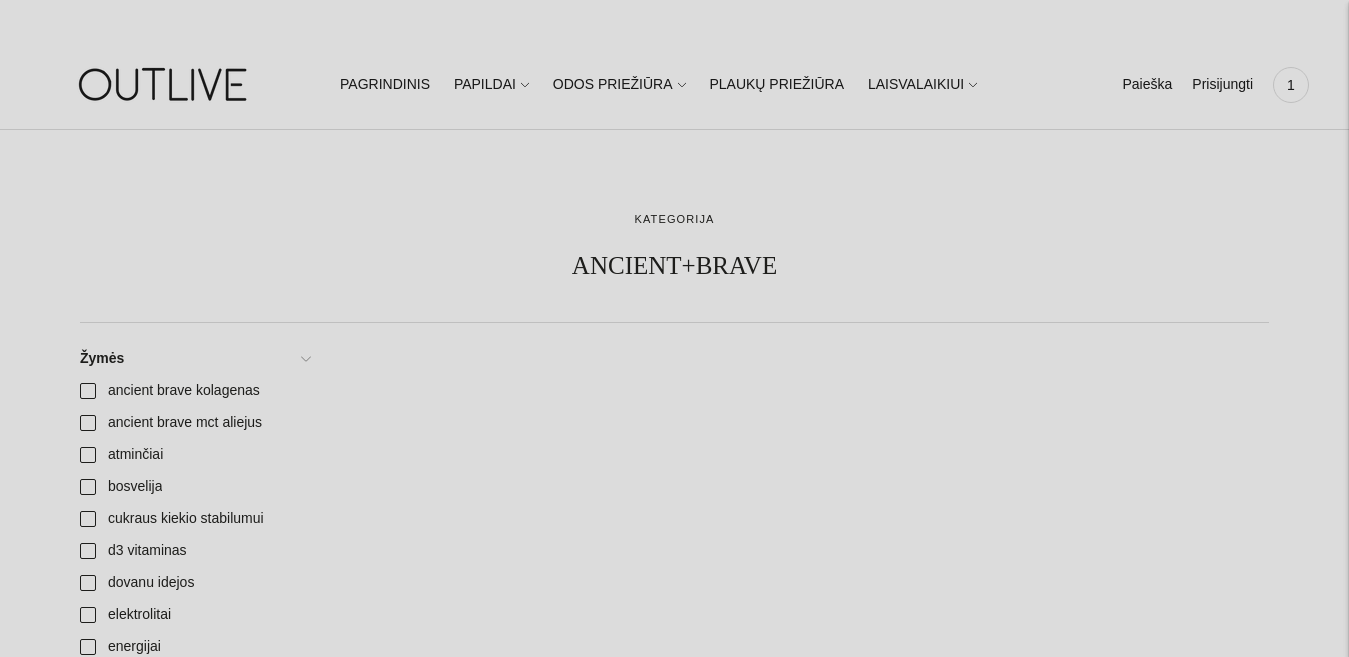 scroll, scrollTop: 0, scrollLeft: 0, axis: both 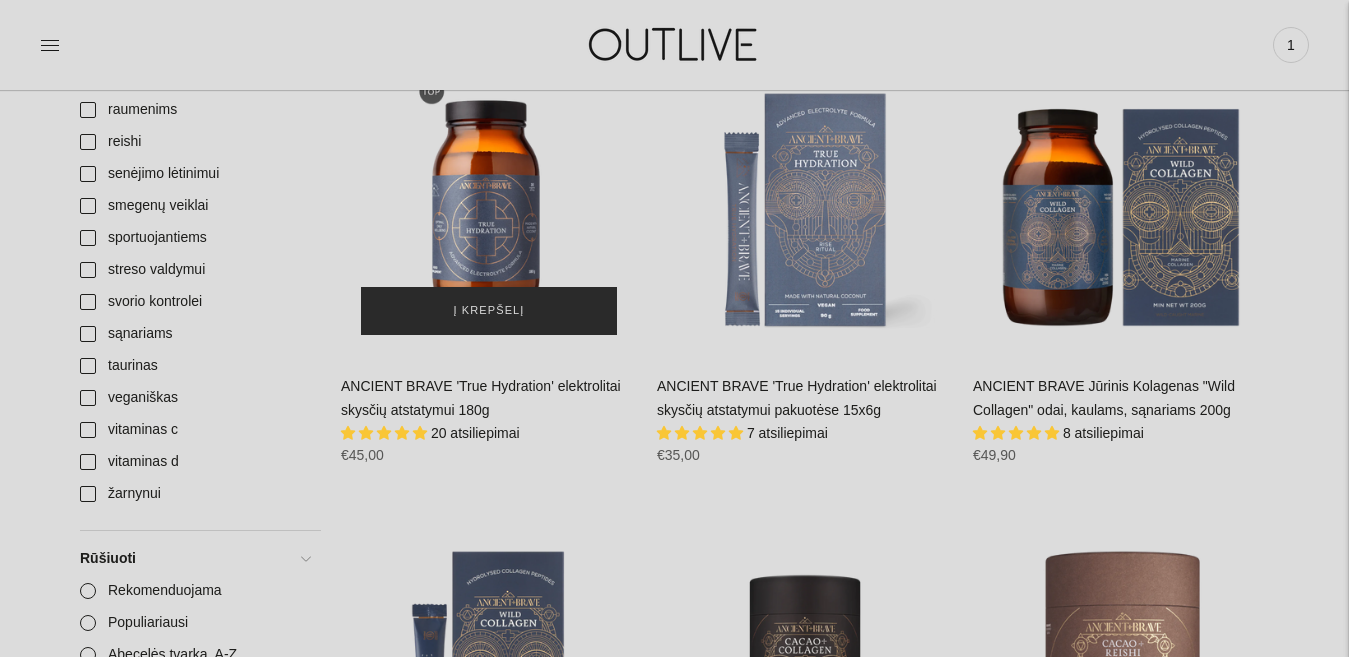 click on "Į krepšelį" at bounding box center (489, 311) 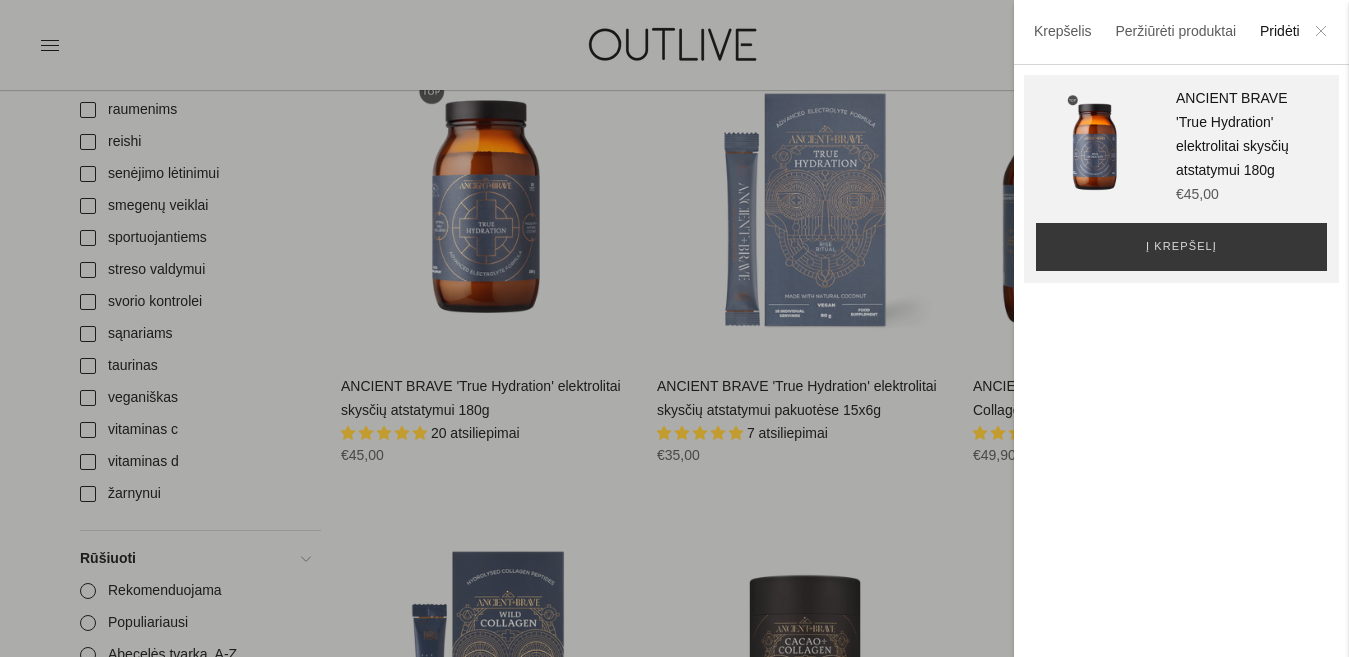 click 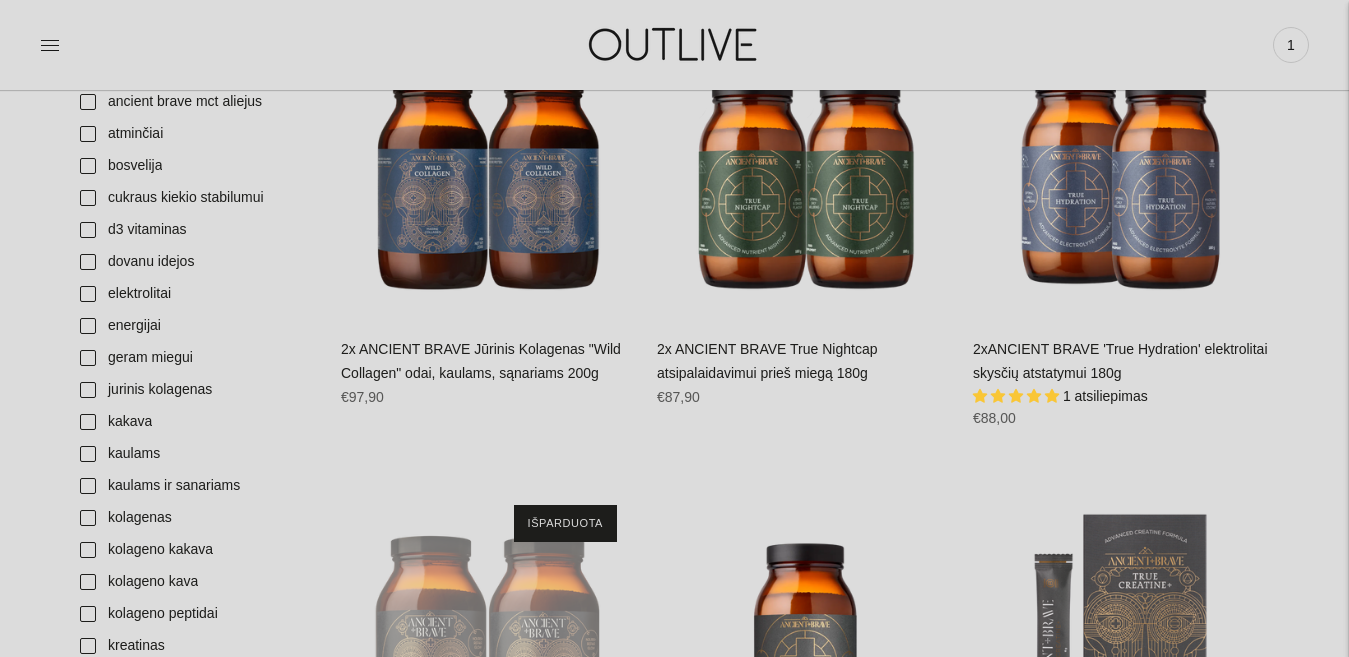 scroll, scrollTop: 211, scrollLeft: 0, axis: vertical 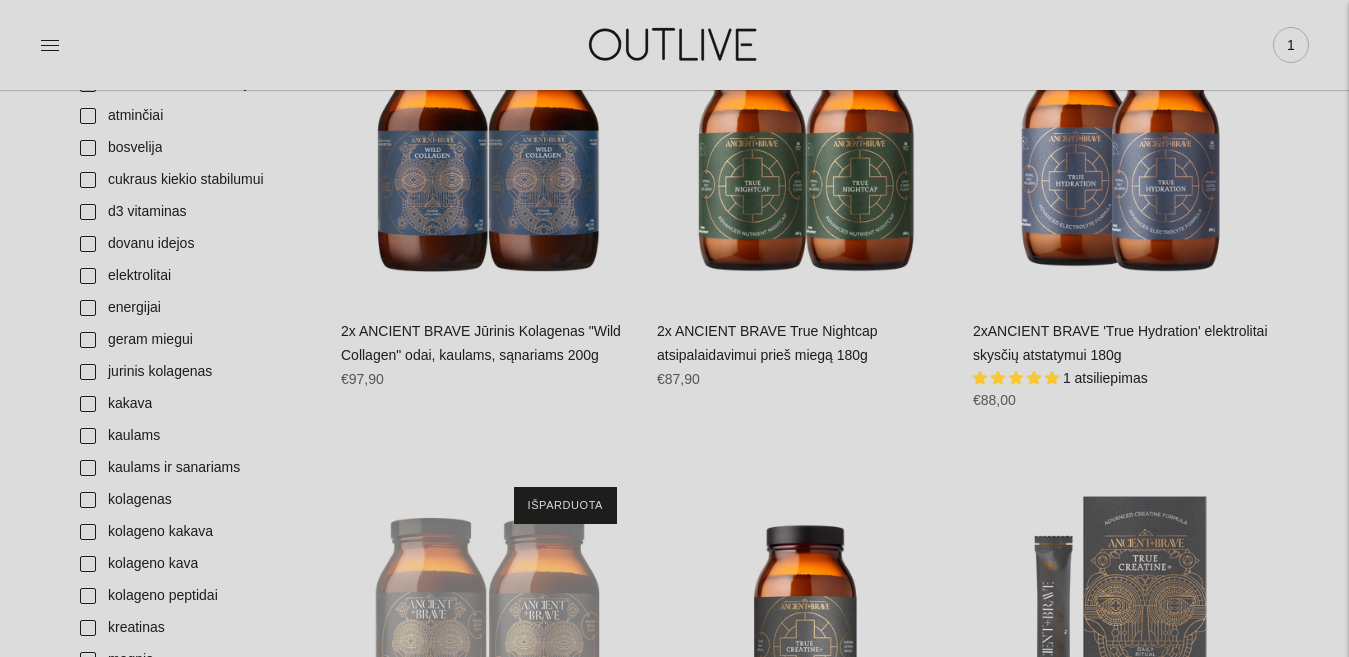 click on "1" at bounding box center [1291, 45] 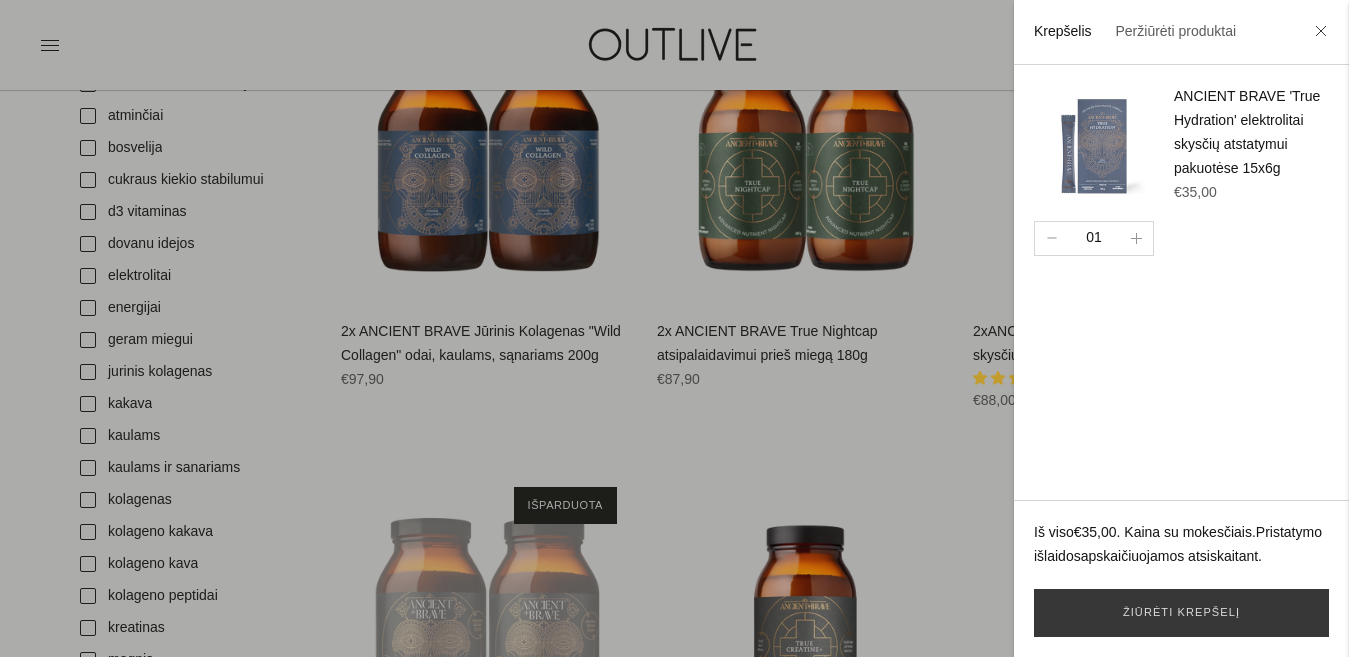 click at bounding box center (1321, 33) 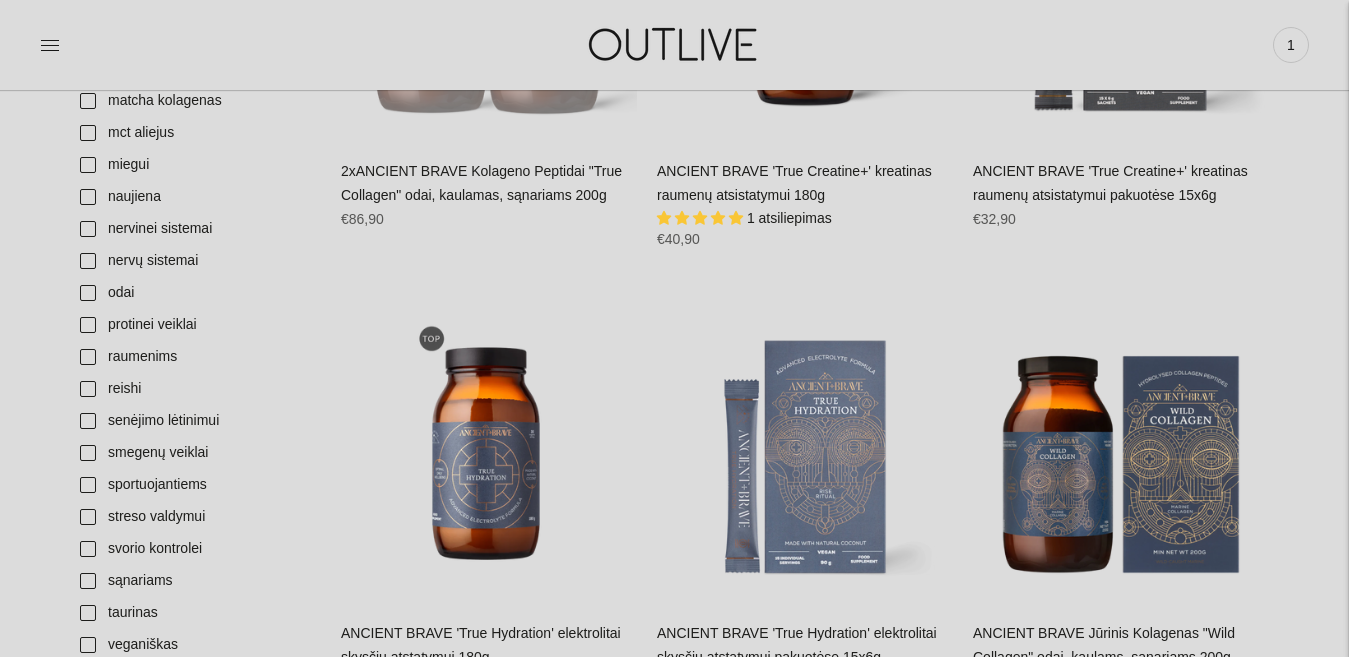 scroll, scrollTop: 1145, scrollLeft: 0, axis: vertical 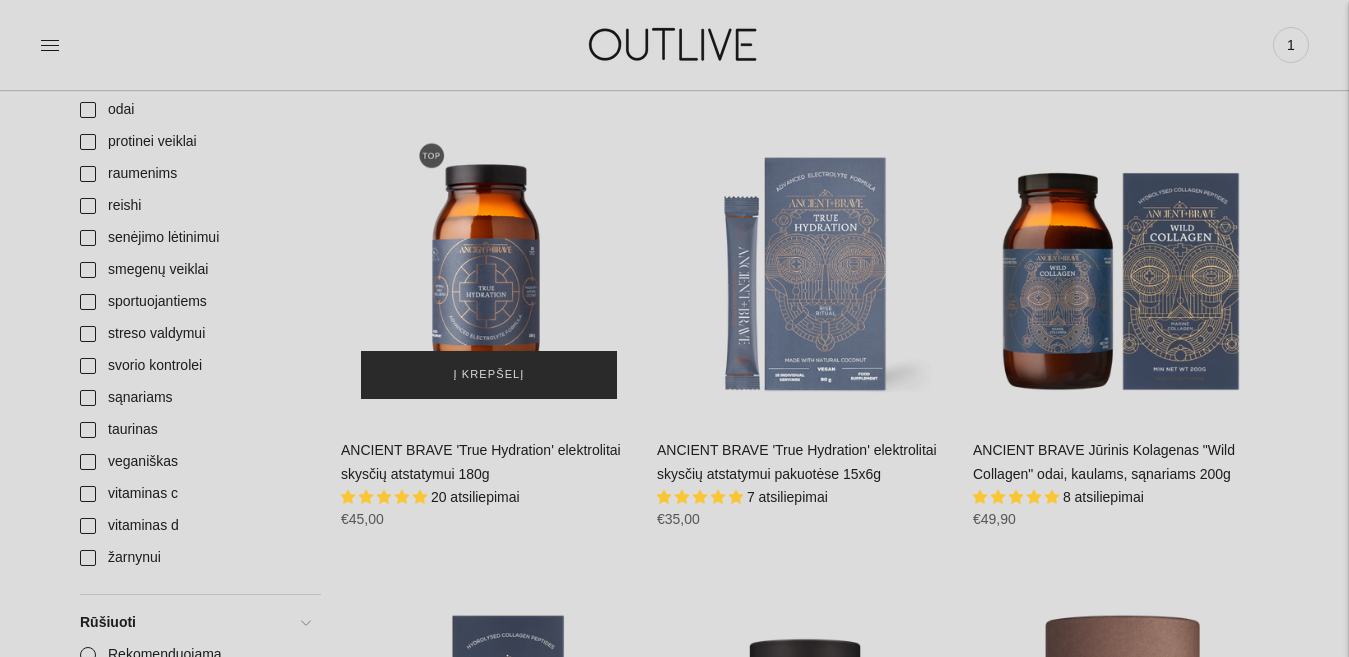 click on "Į krepšelį" at bounding box center [489, 375] 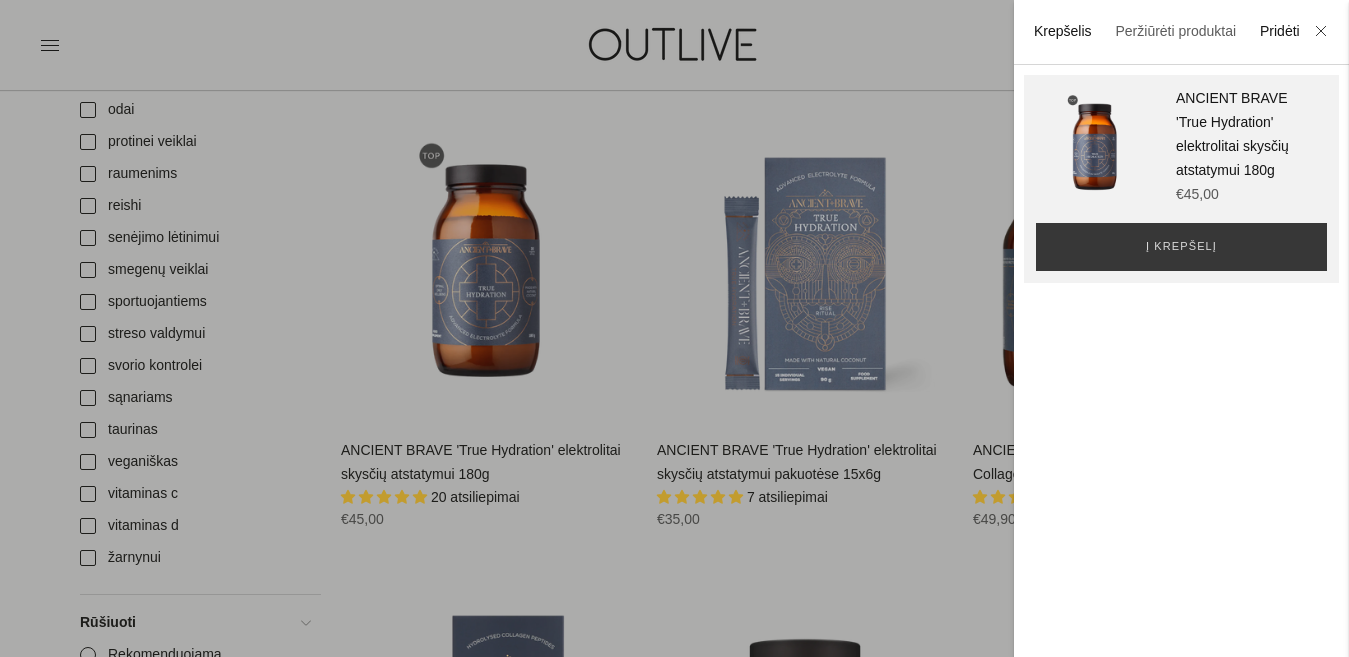click on "Krepšelis" at bounding box center [1063, 31] 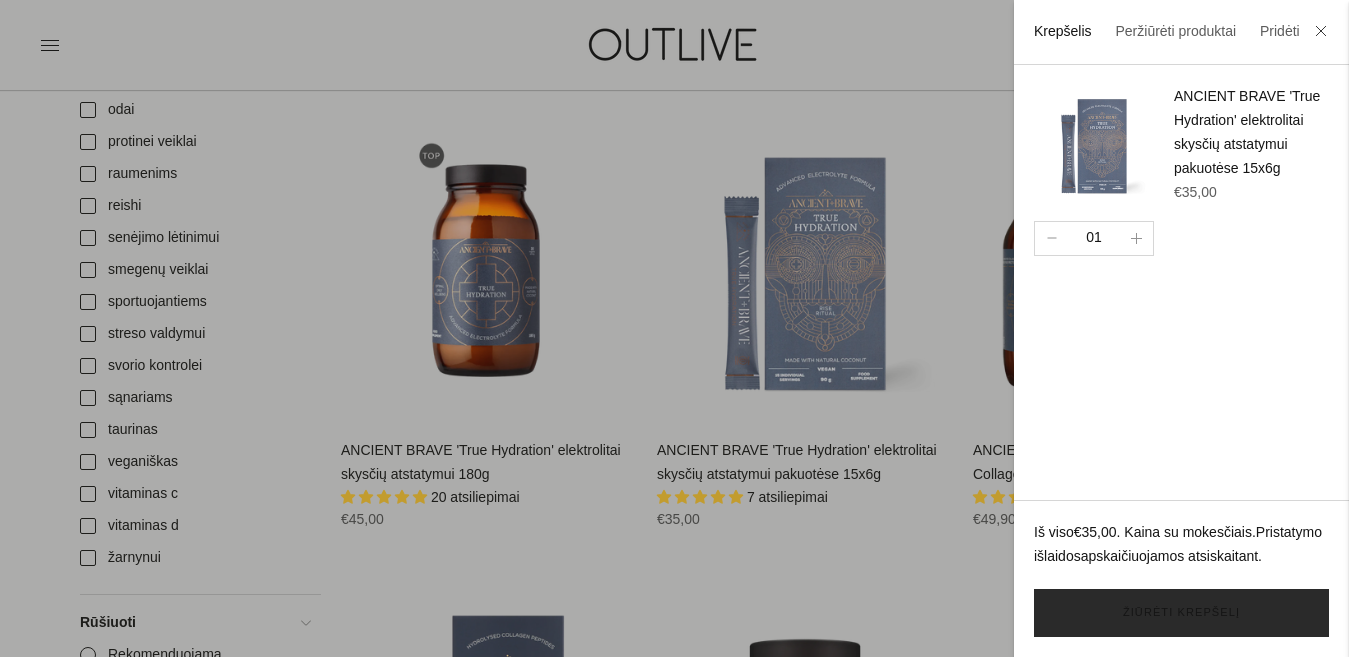 click on "Žiūrėti krepšelį" at bounding box center [1181, 613] 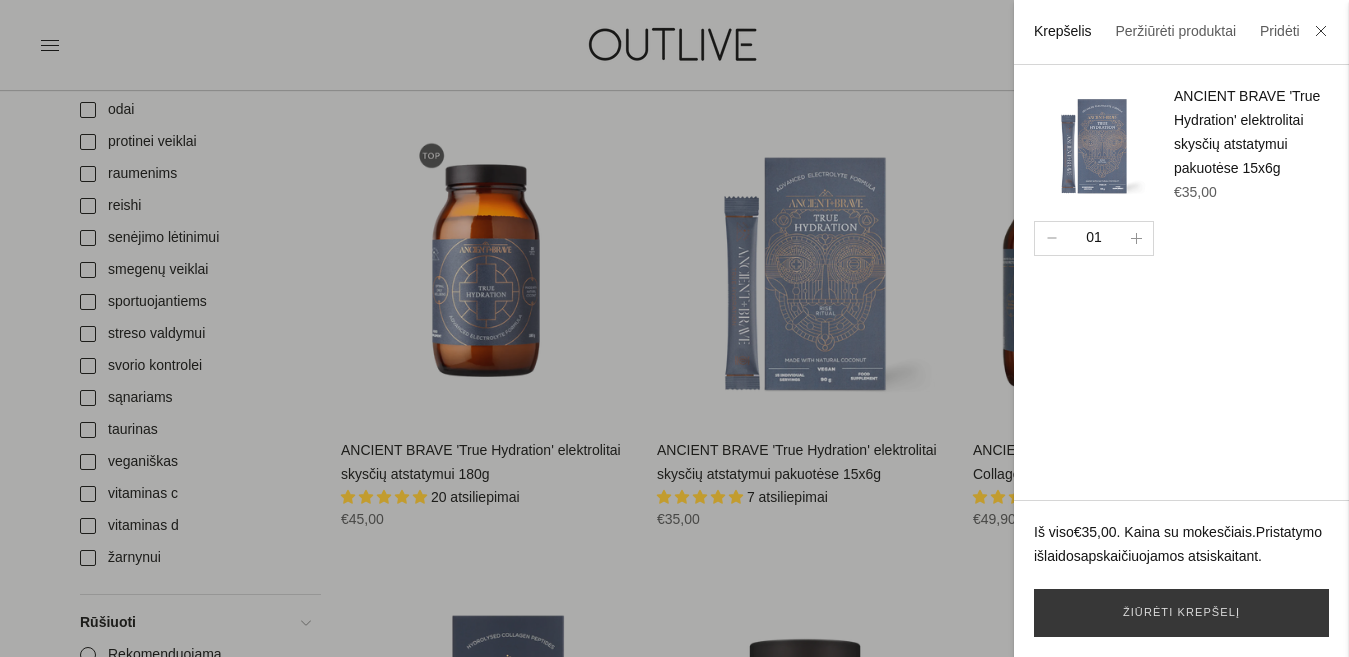 click at bounding box center [674, 328] 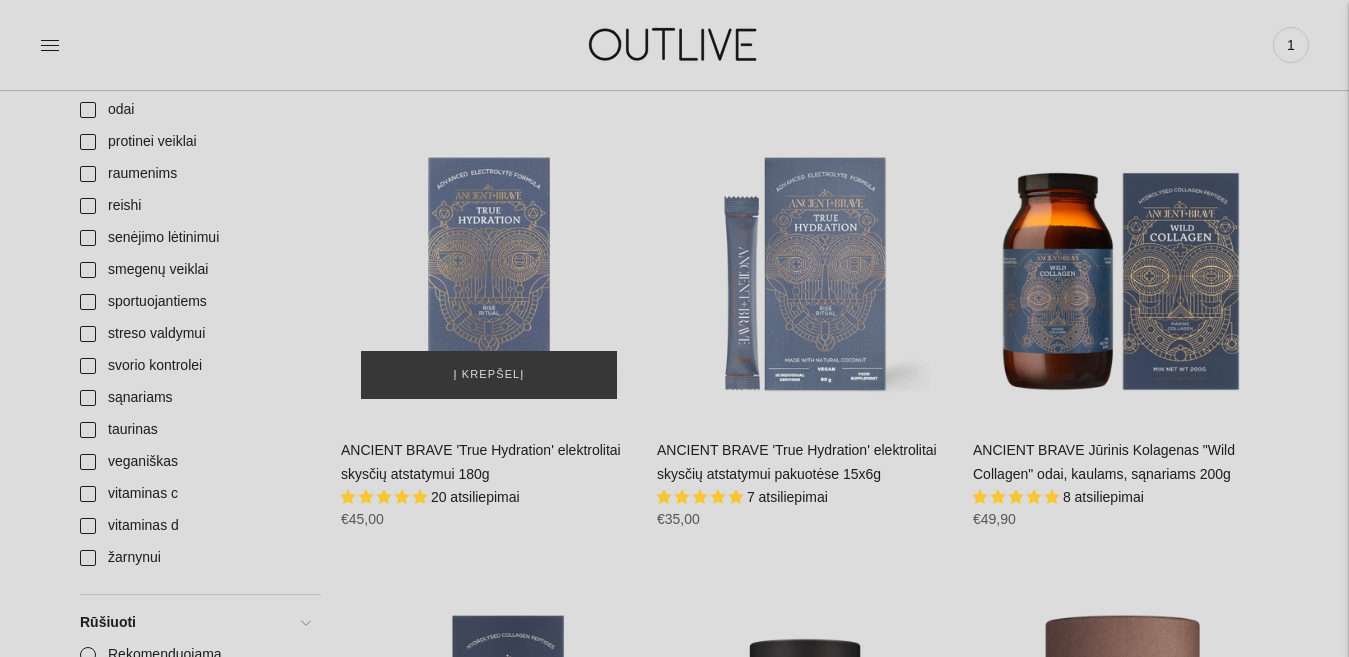 click at bounding box center [489, 271] 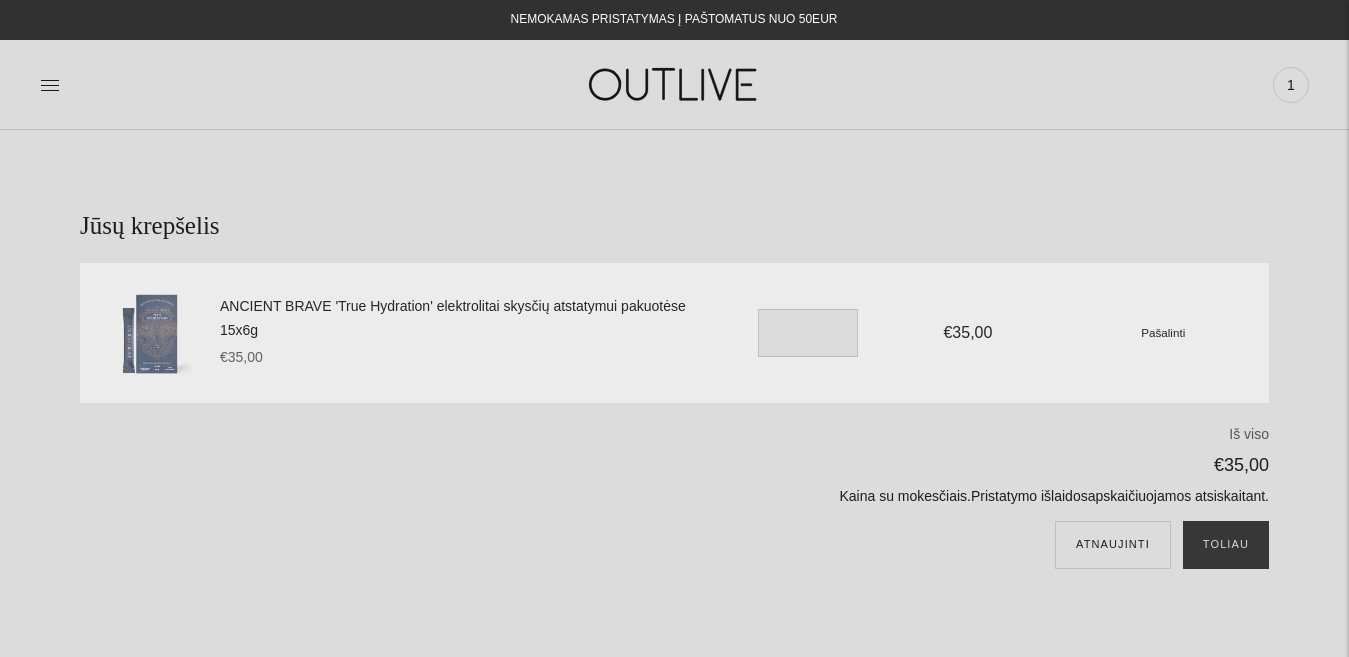 scroll, scrollTop: 0, scrollLeft: 0, axis: both 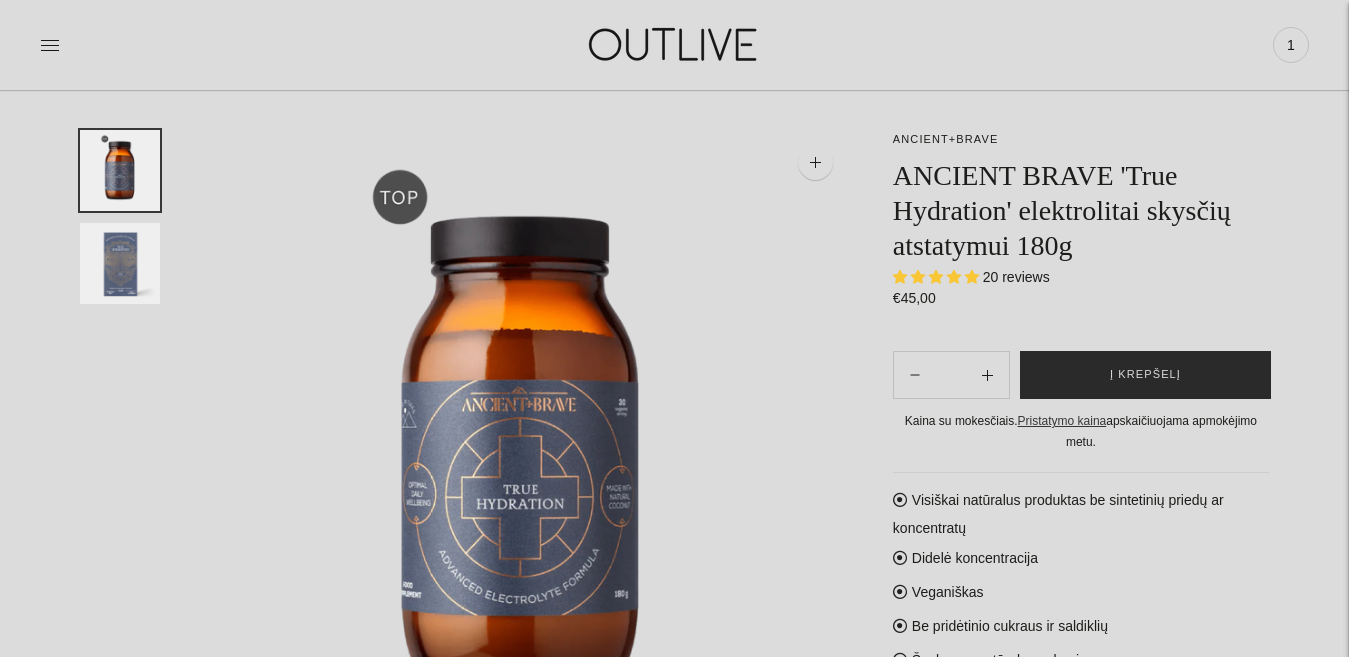 click on "Į krepšelį" at bounding box center (1145, 375) 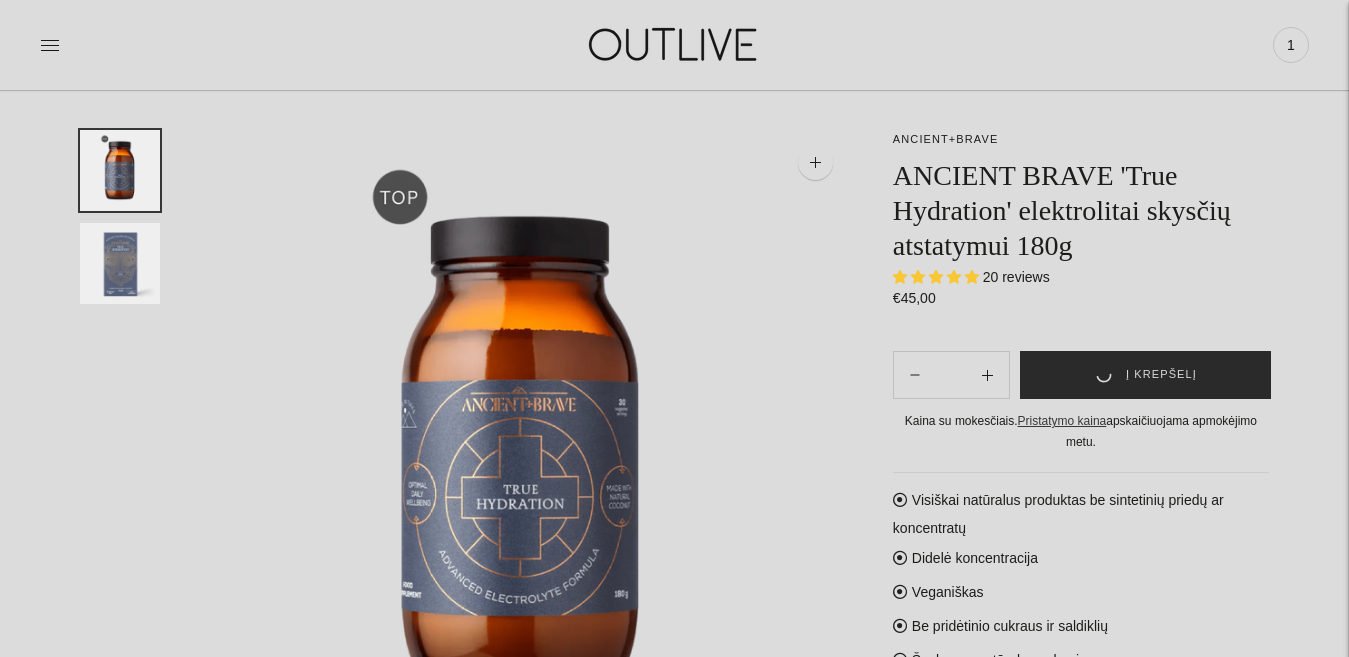 scroll, scrollTop: 85, scrollLeft: 0, axis: vertical 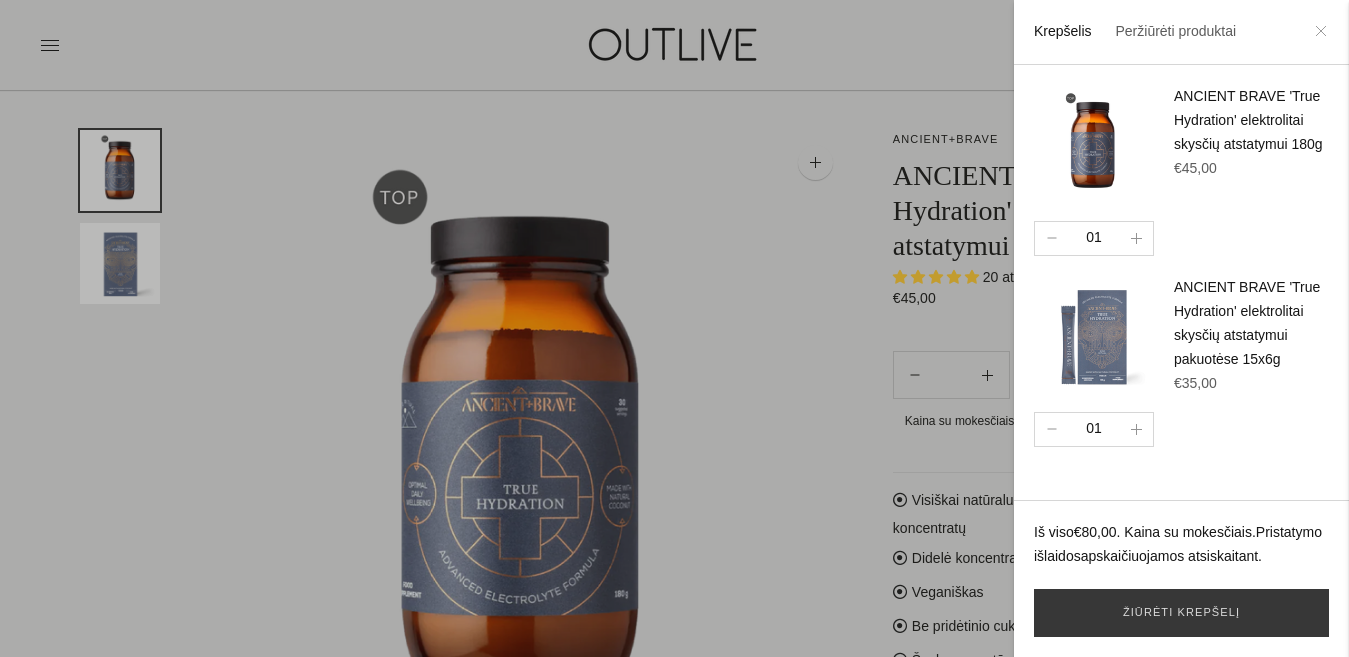 click 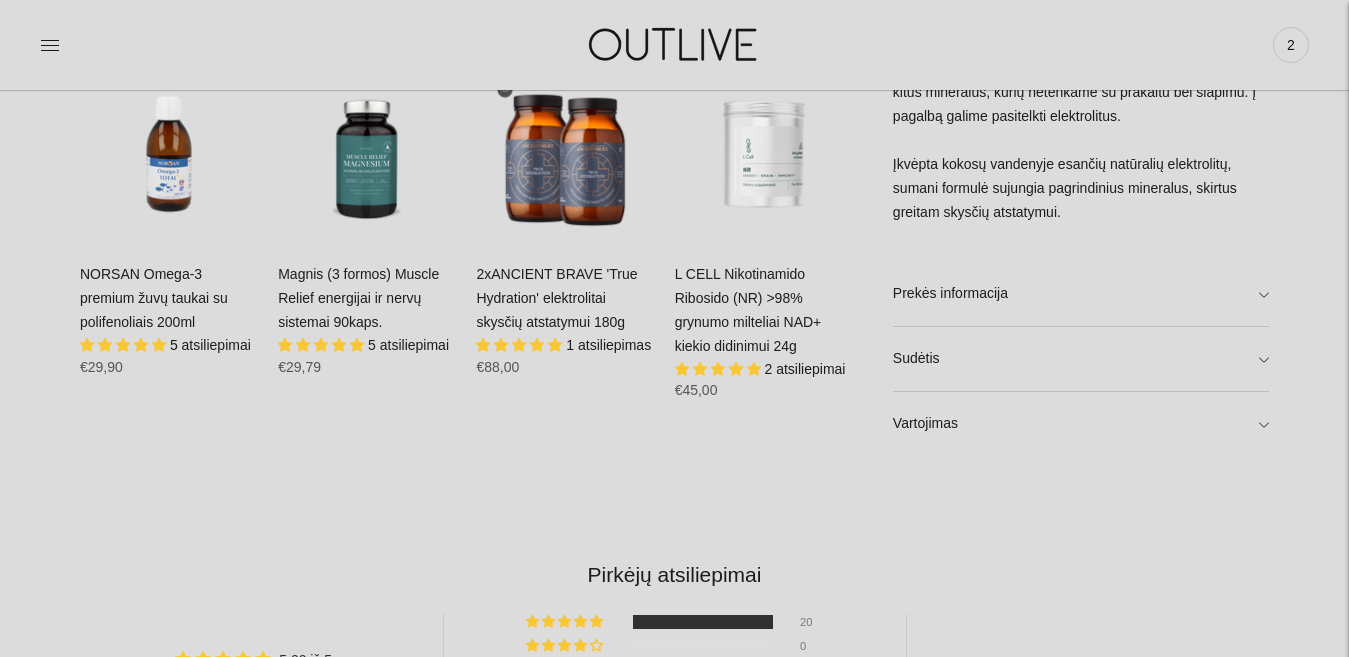 scroll, scrollTop: 1810, scrollLeft: 0, axis: vertical 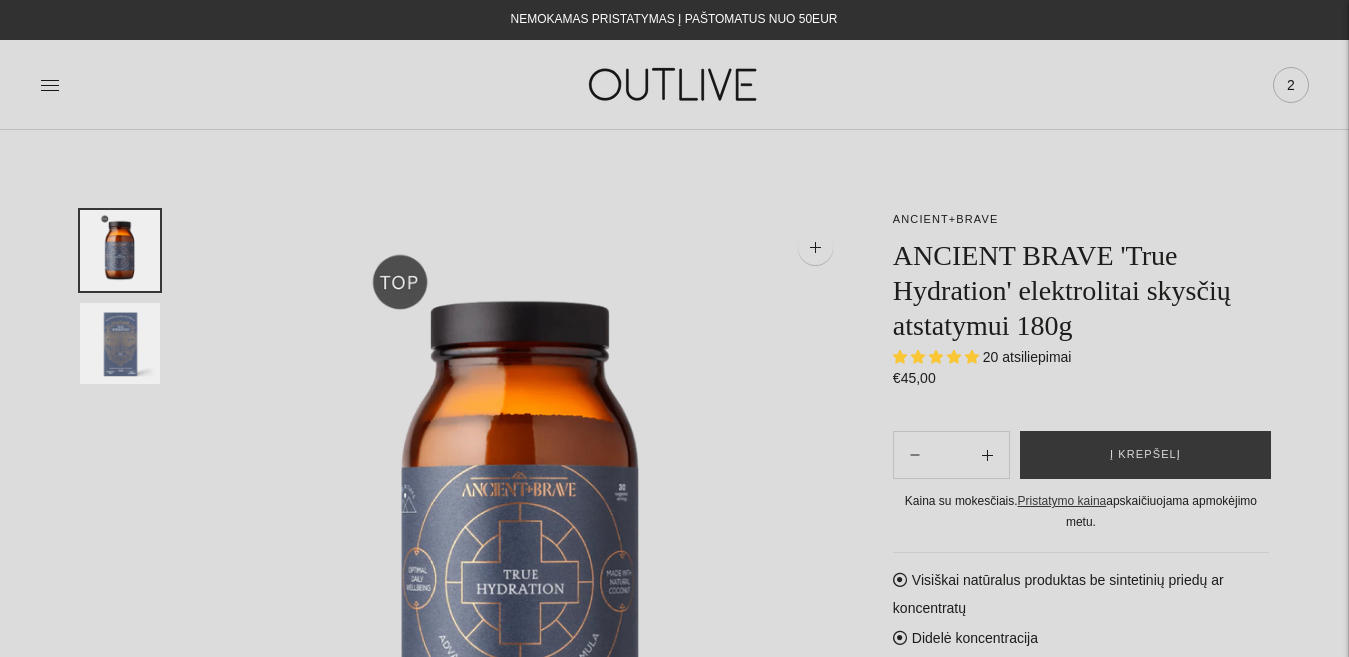 click on "2" at bounding box center (1291, 85) 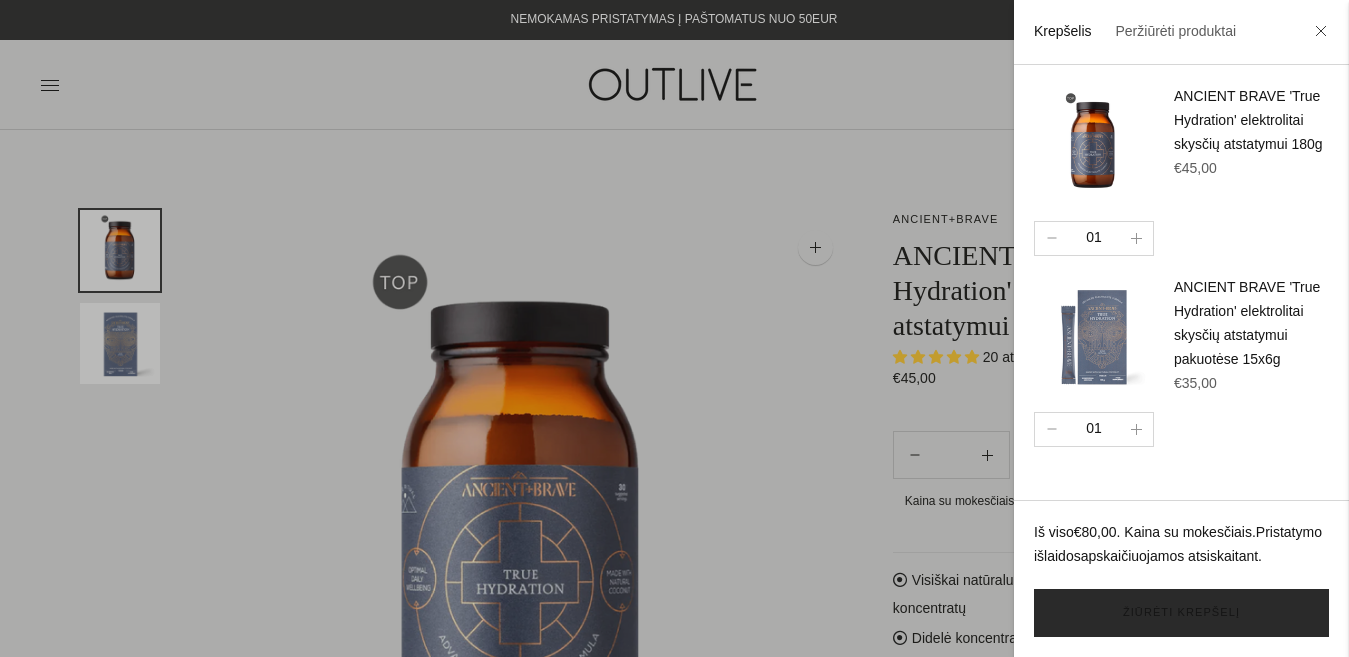 click on "Žiūrėti krepšelį" at bounding box center (1181, 613) 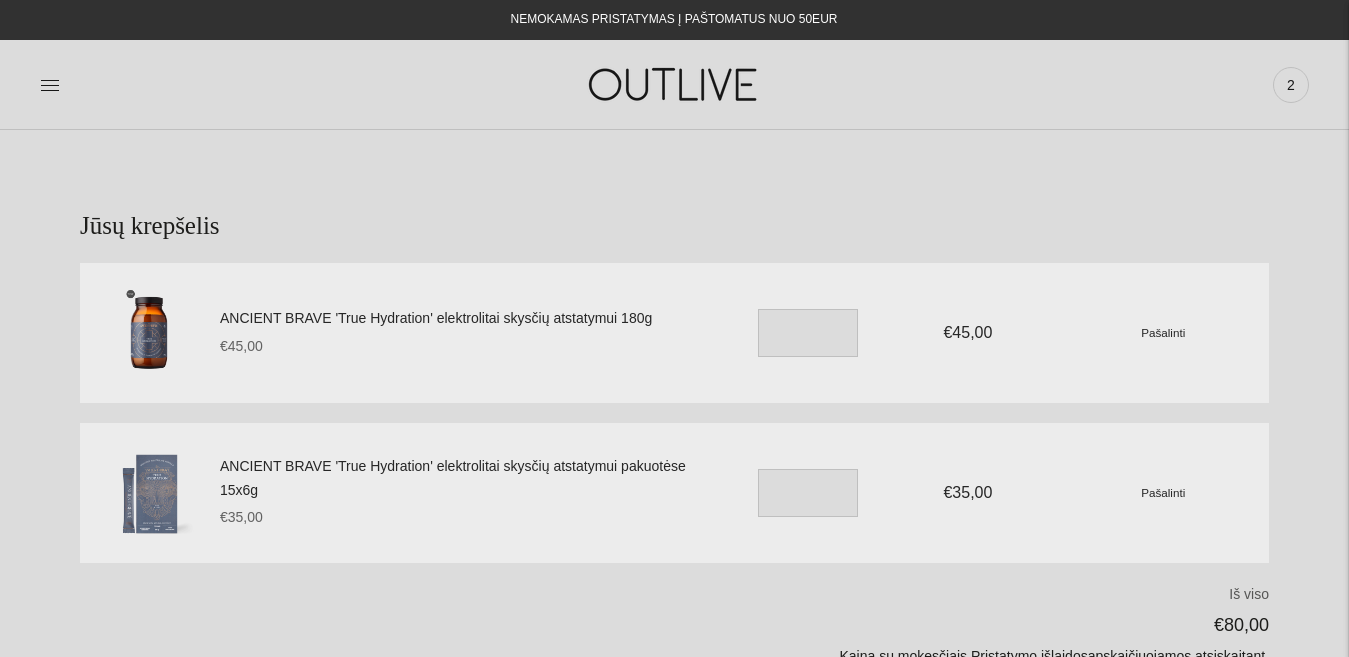 scroll, scrollTop: 0, scrollLeft: 0, axis: both 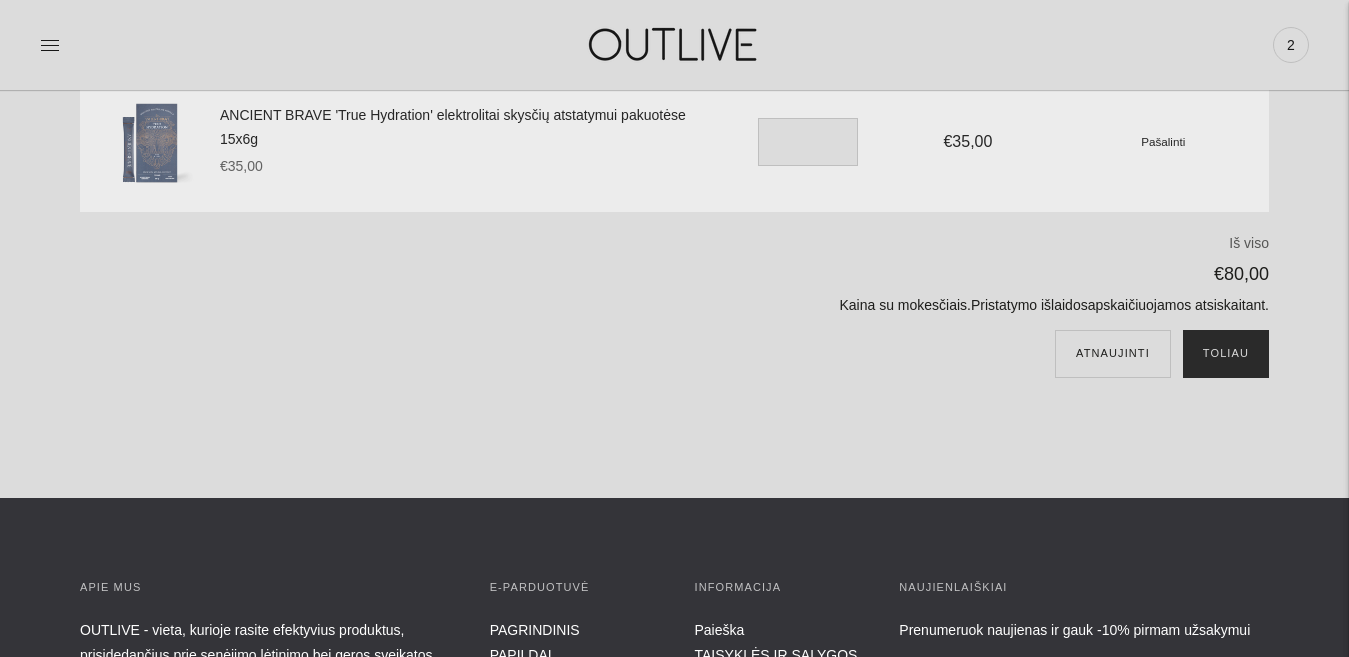 click on "Toliau" at bounding box center [1226, 354] 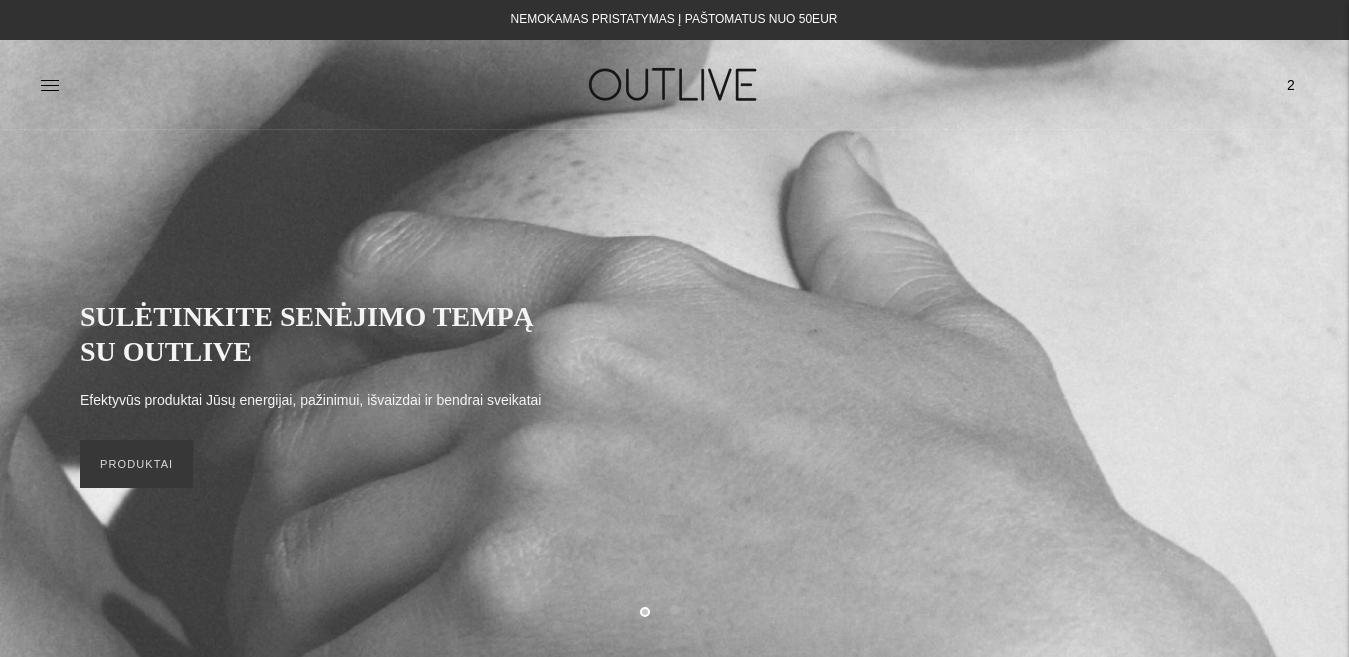 scroll, scrollTop: 0, scrollLeft: 0, axis: both 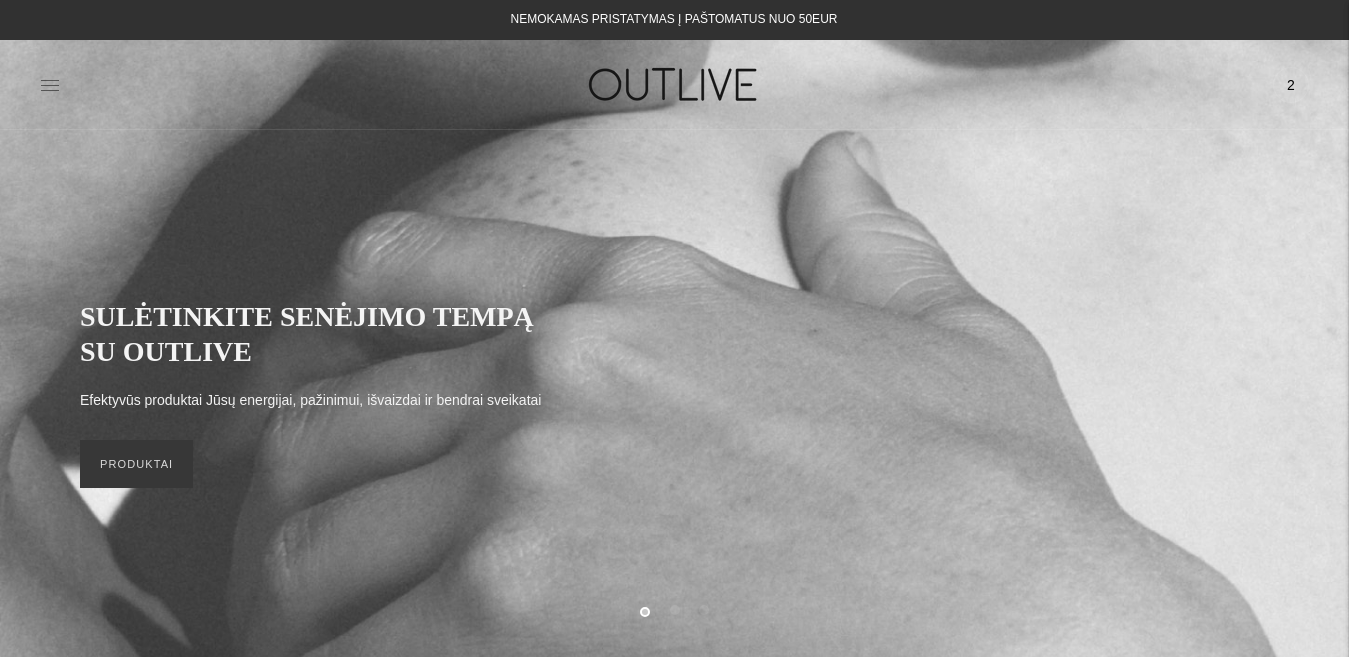 click 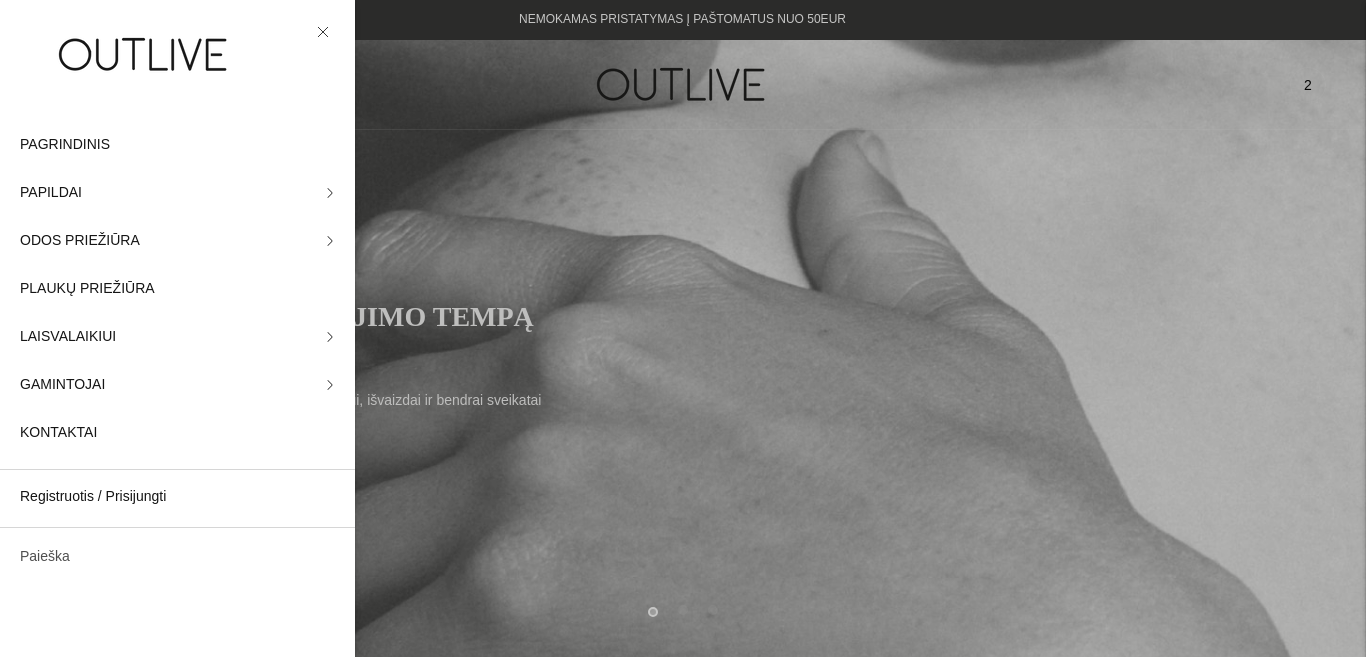 click on "Paieška" 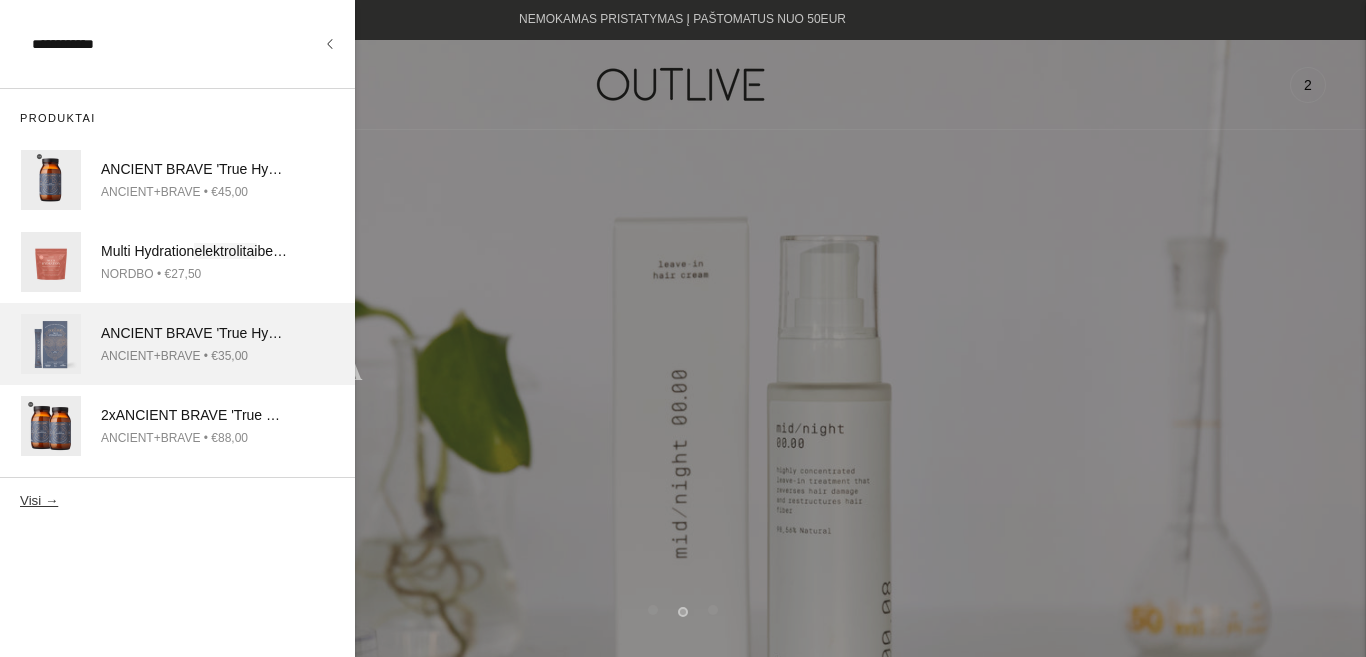 type on "**********" 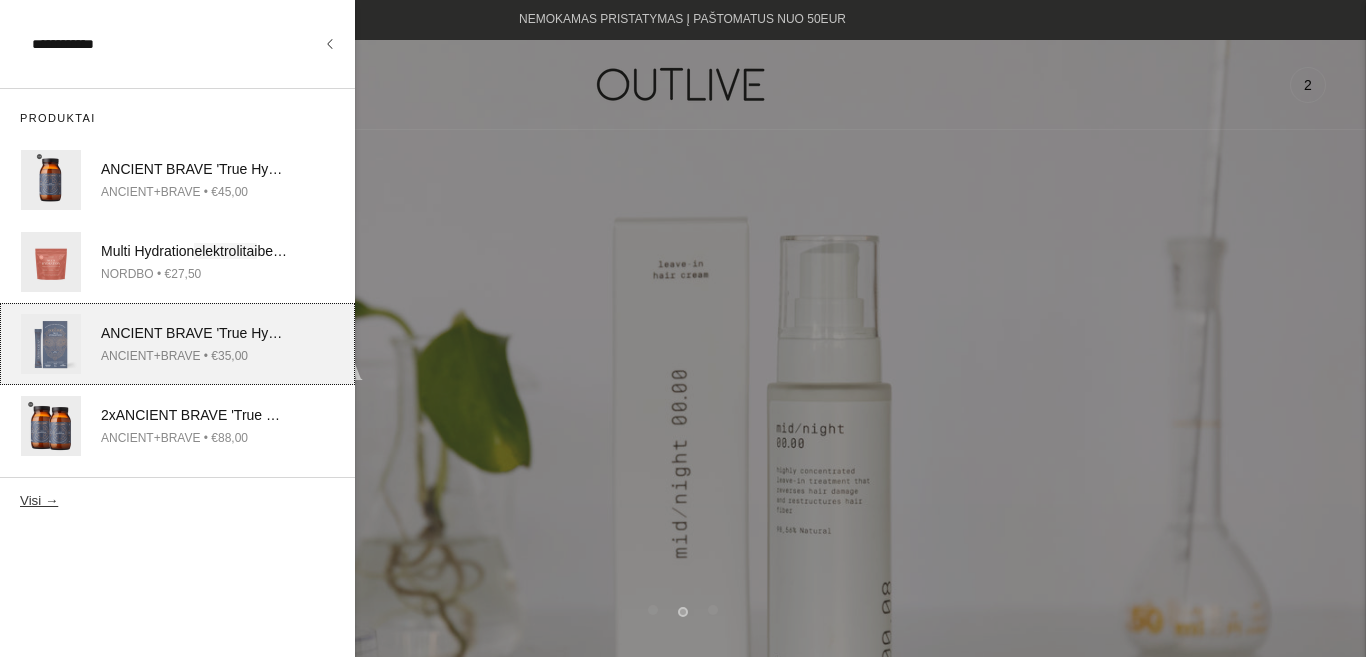 click on "ANCIENT BRAVE 'True Hydration'  elektrolitai  skysčių atstatymui pakuotėse 15x6g
ANCIENT+BRAVE • €35,00" 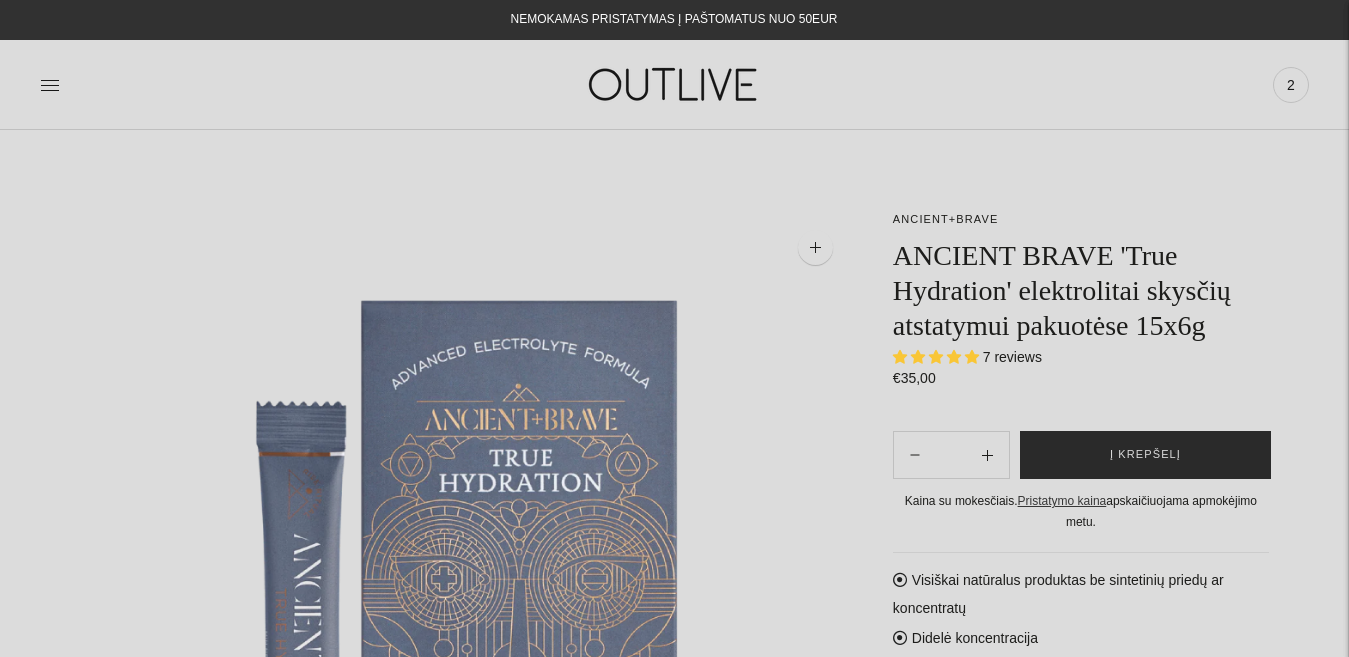 scroll, scrollTop: 0, scrollLeft: 0, axis: both 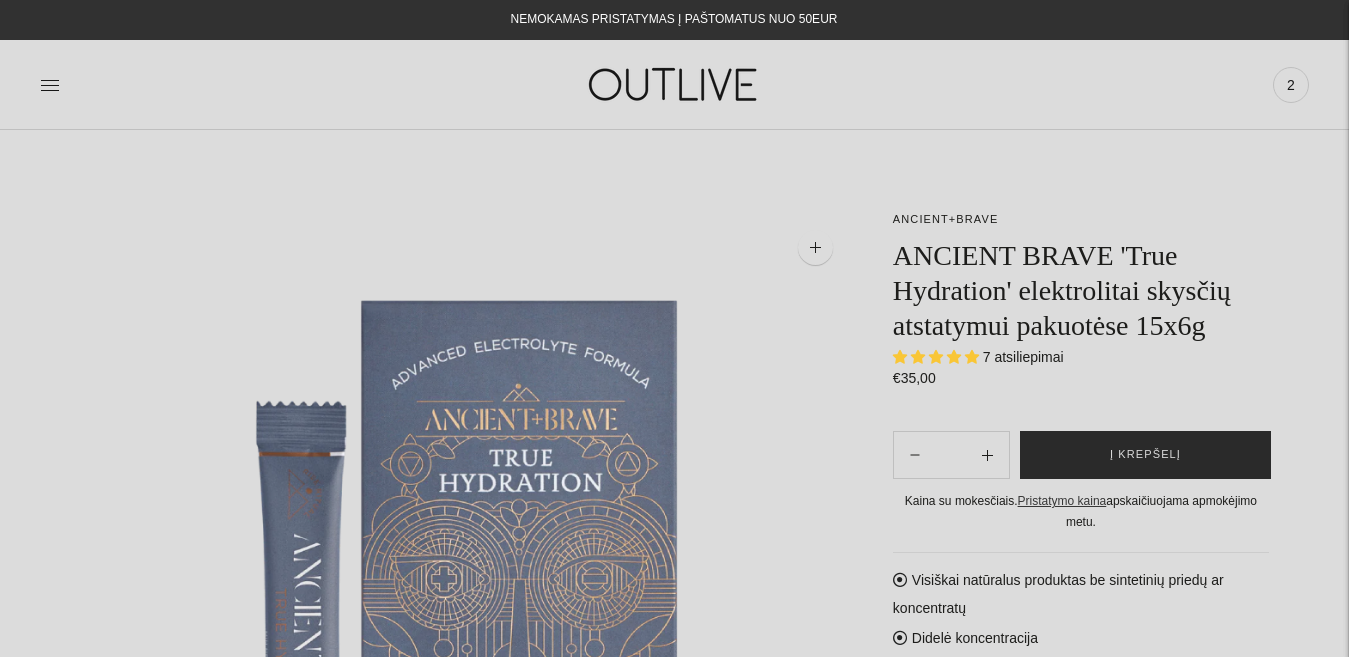 click on "Į krepšelį" at bounding box center (1145, 455) 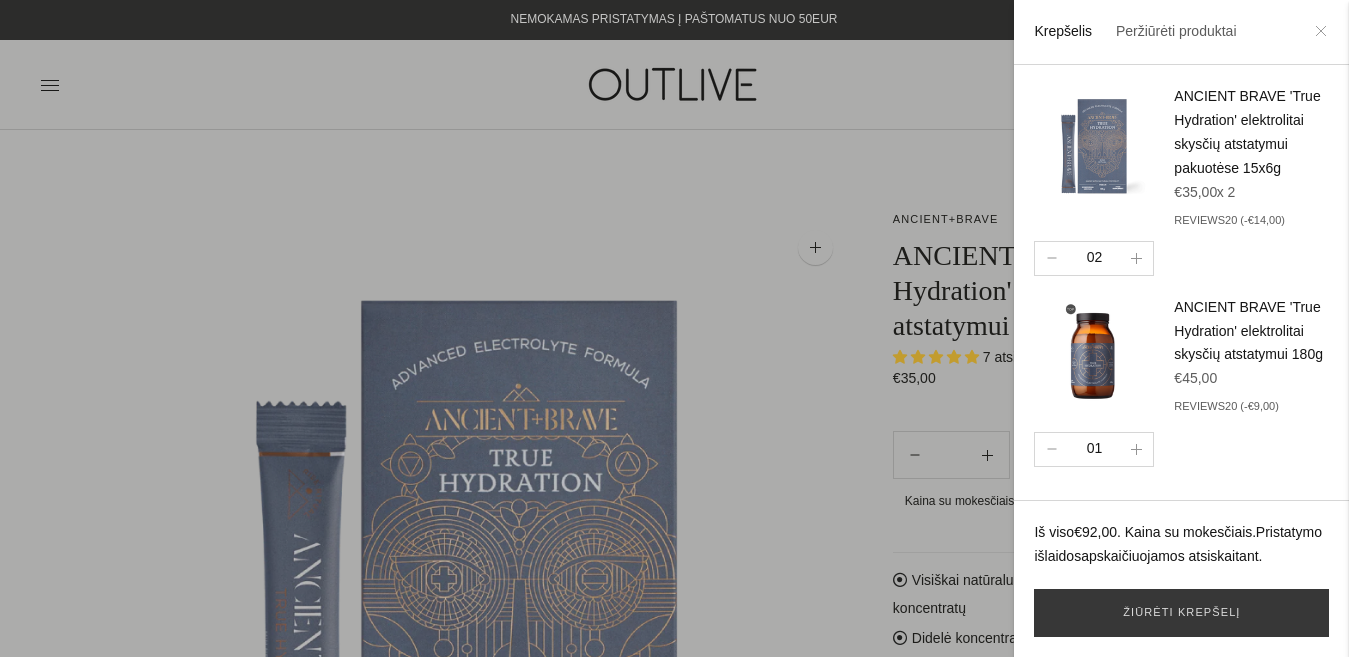click 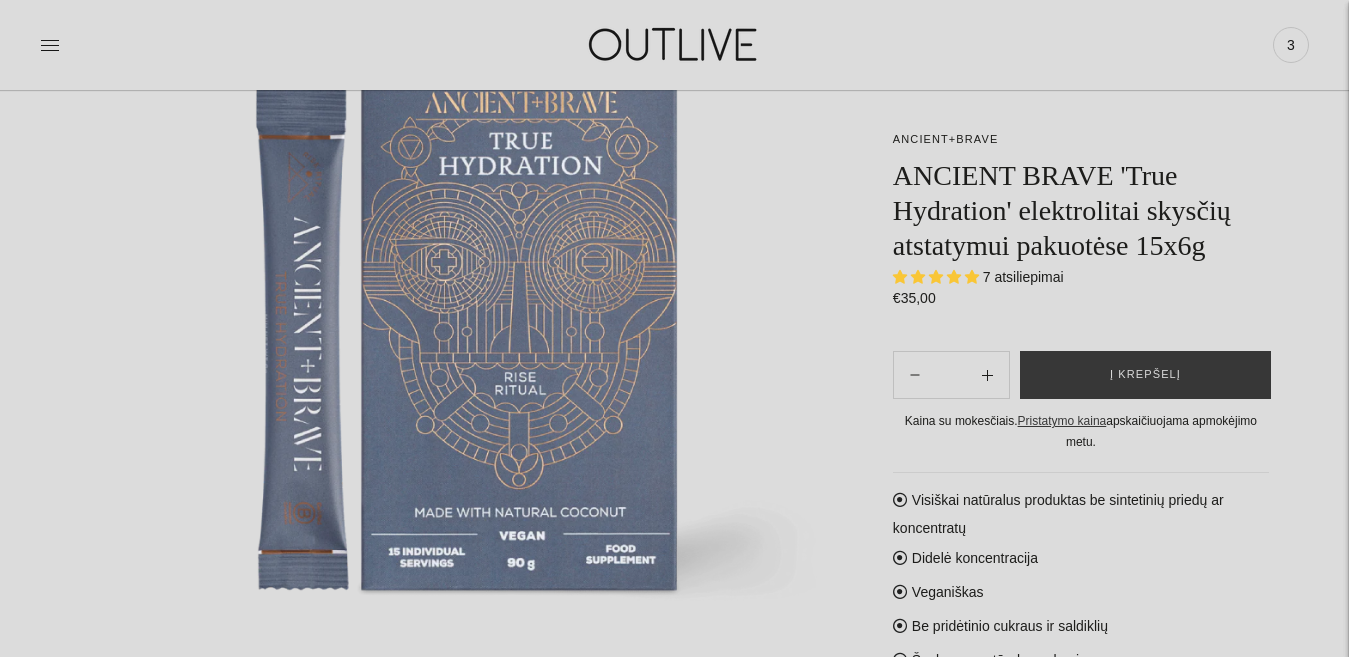 scroll, scrollTop: 430, scrollLeft: 0, axis: vertical 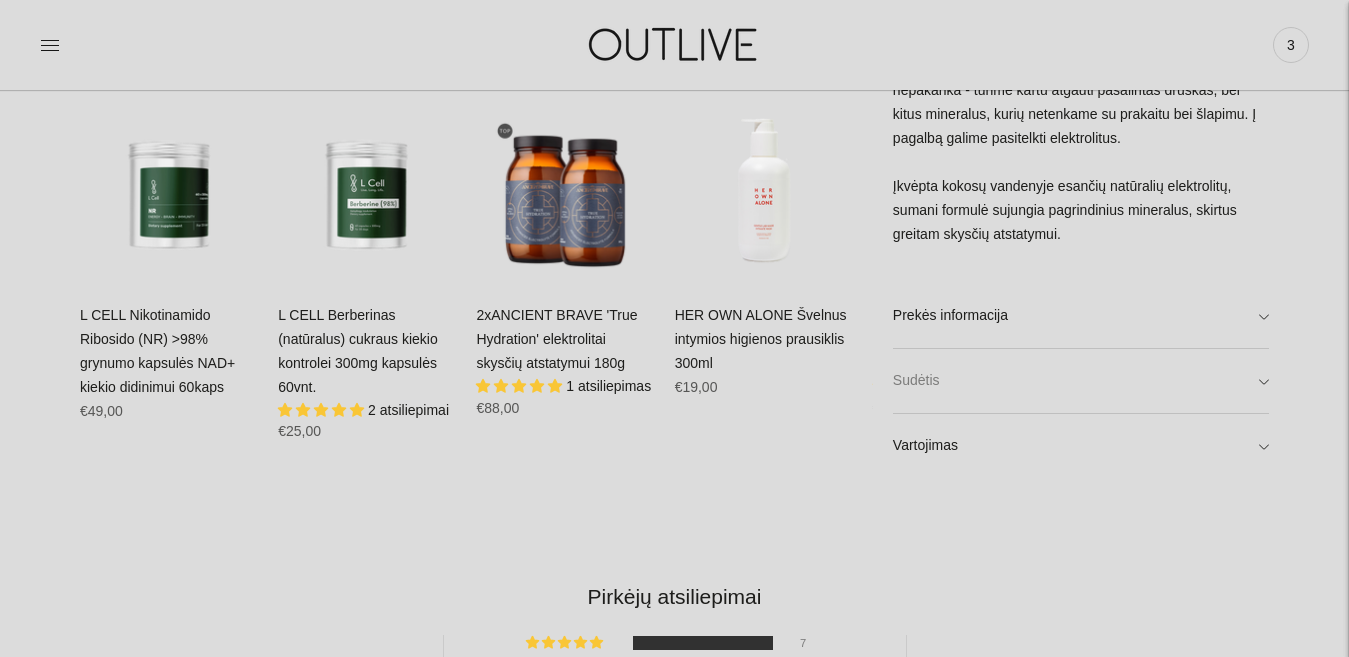 click on "Sudėtis" at bounding box center [1081, 381] 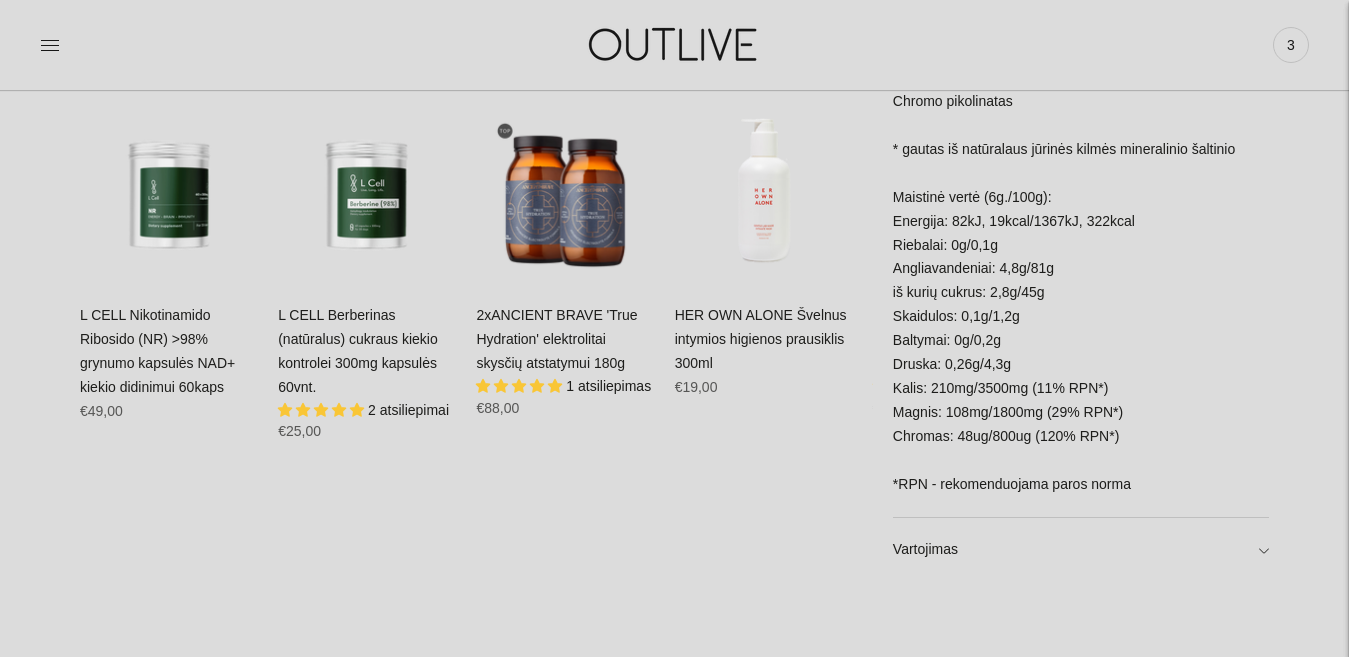 scroll, scrollTop: 1228, scrollLeft: 0, axis: vertical 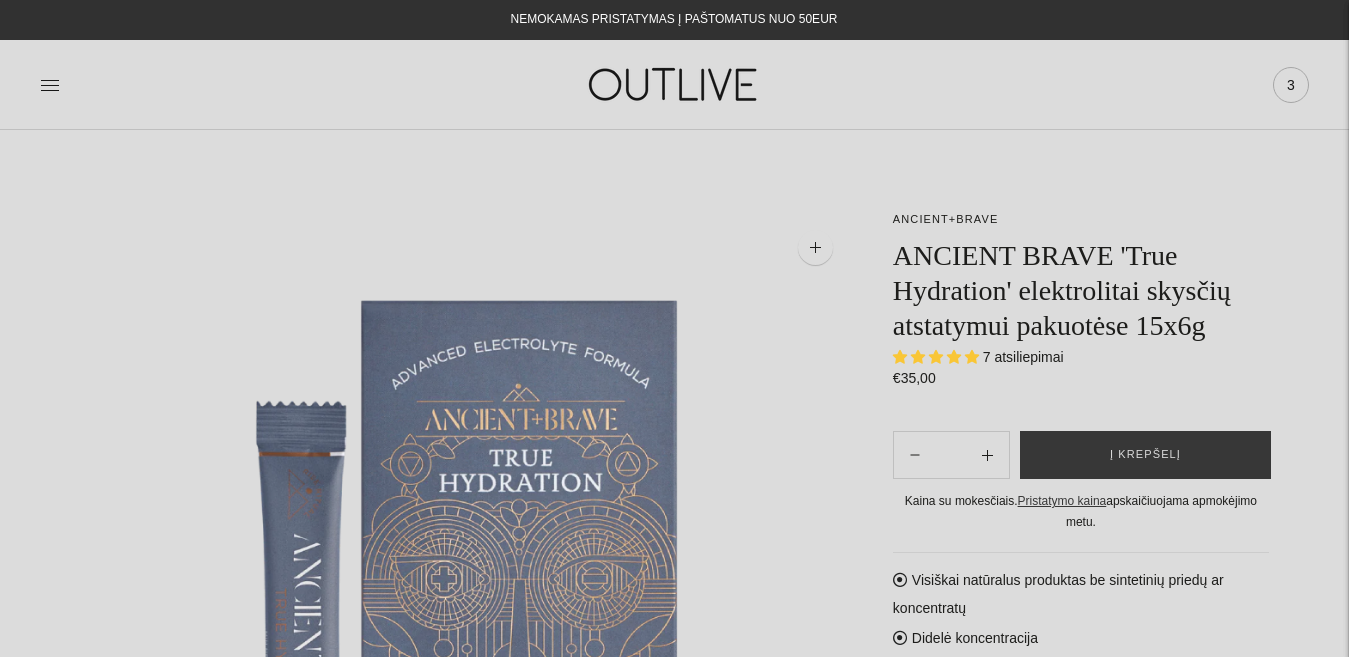 click on "3" at bounding box center [1291, 85] 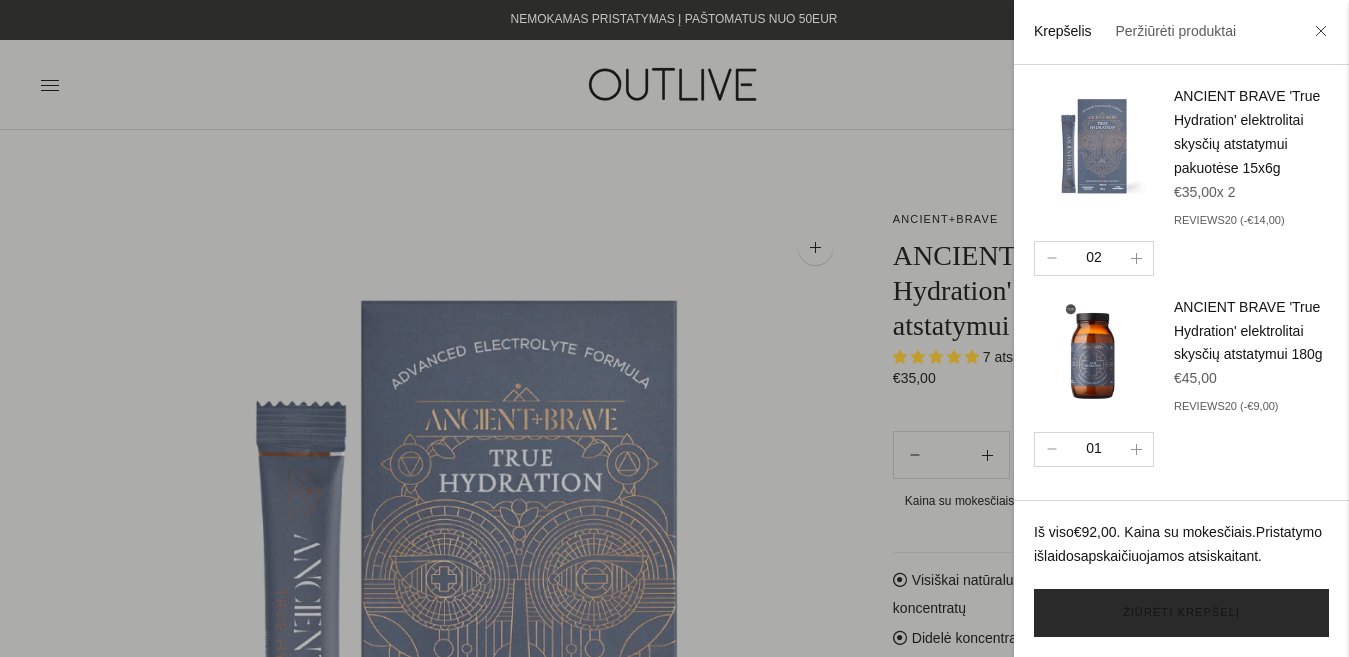click on "Žiūrėti krepšelį" at bounding box center [1181, 613] 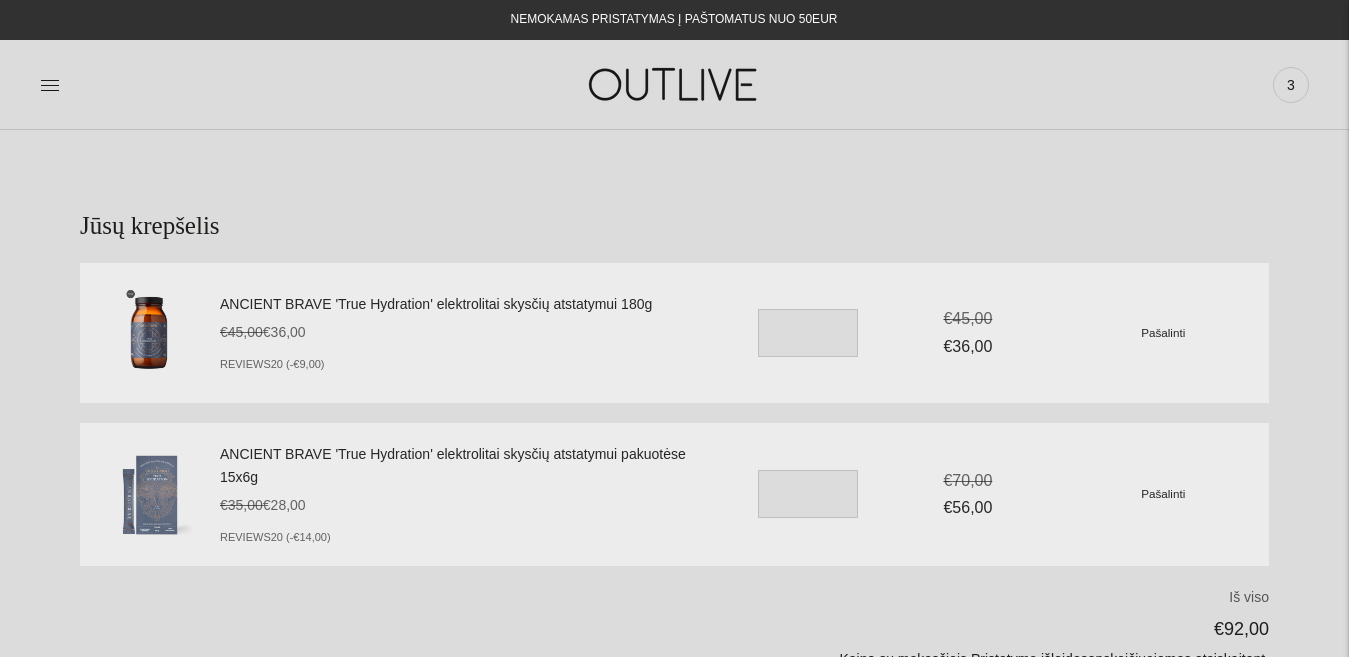 scroll, scrollTop: 0, scrollLeft: 0, axis: both 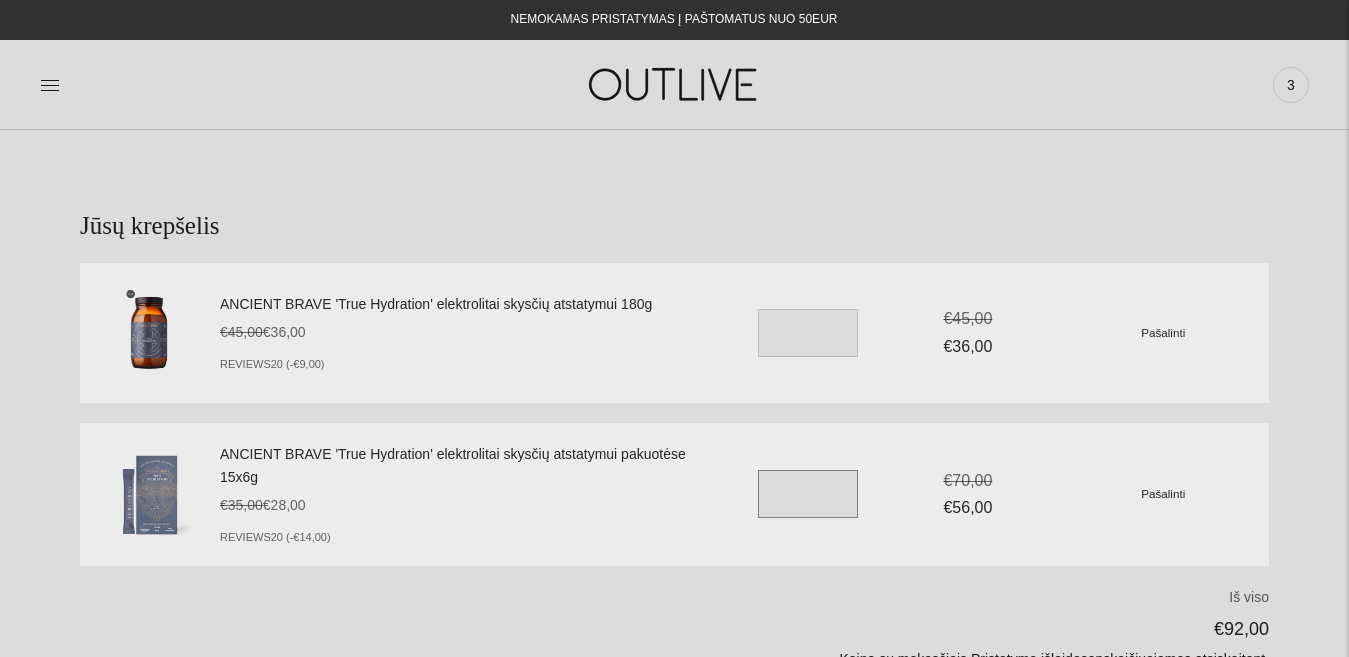 click on "*" at bounding box center (808, 494) 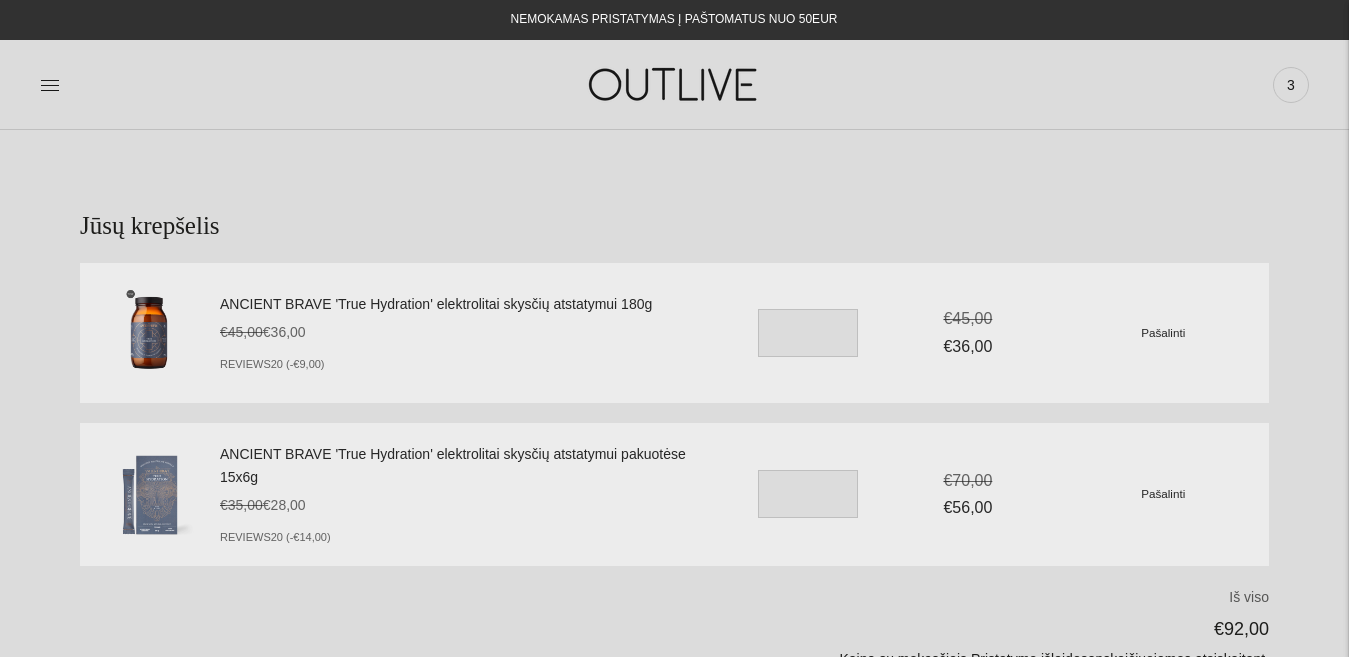 click on "Pašalinti" at bounding box center [1163, 493] 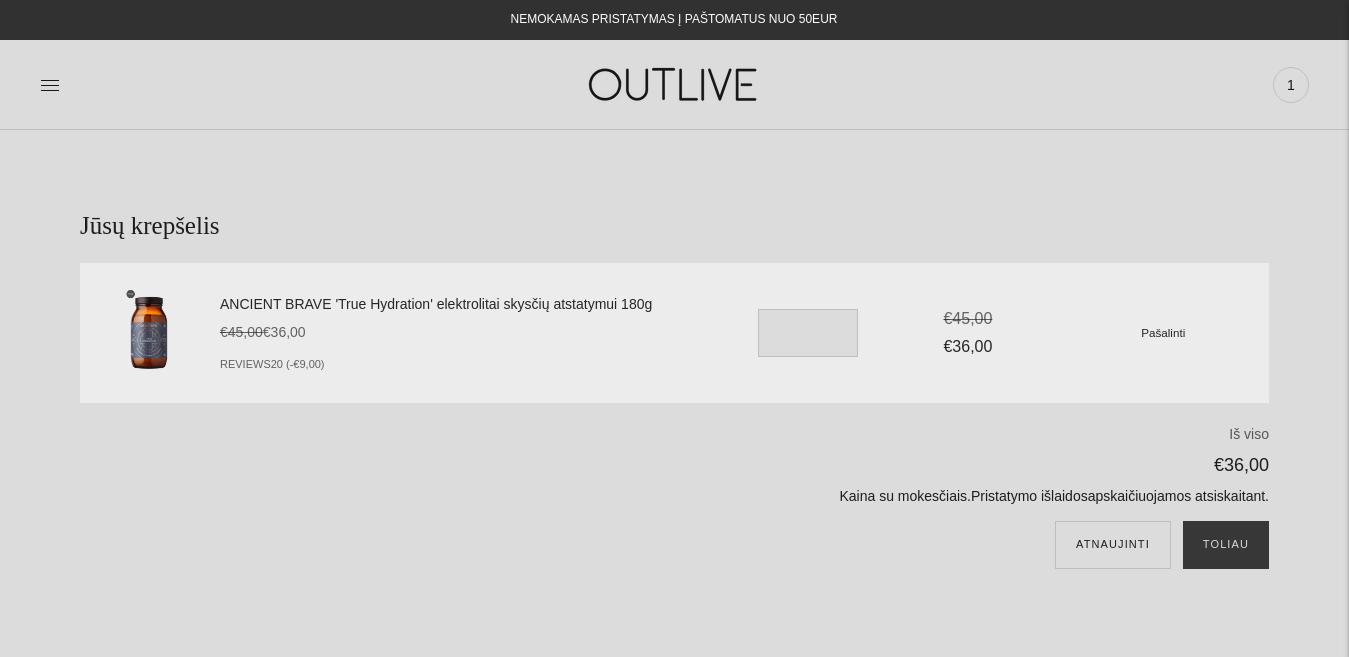 scroll, scrollTop: 0, scrollLeft: 0, axis: both 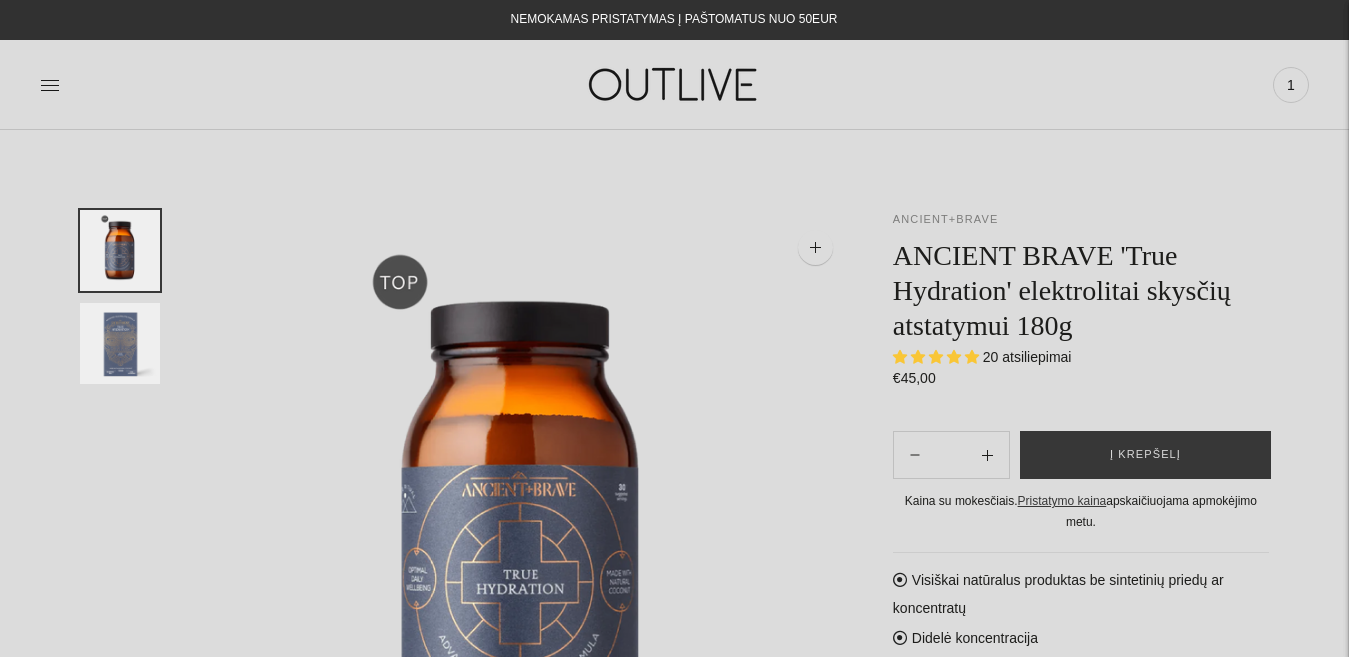 click on "ANCIENT+BRAVE" at bounding box center (945, 219) 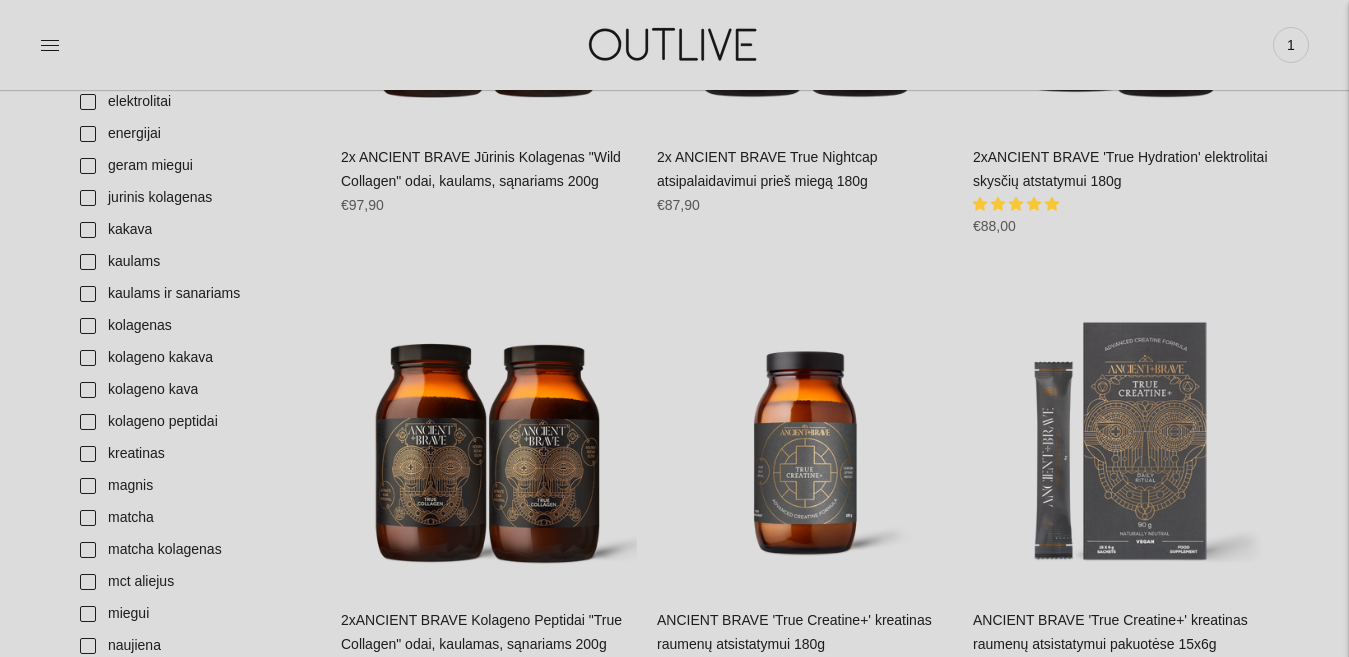 scroll, scrollTop: 522, scrollLeft: 0, axis: vertical 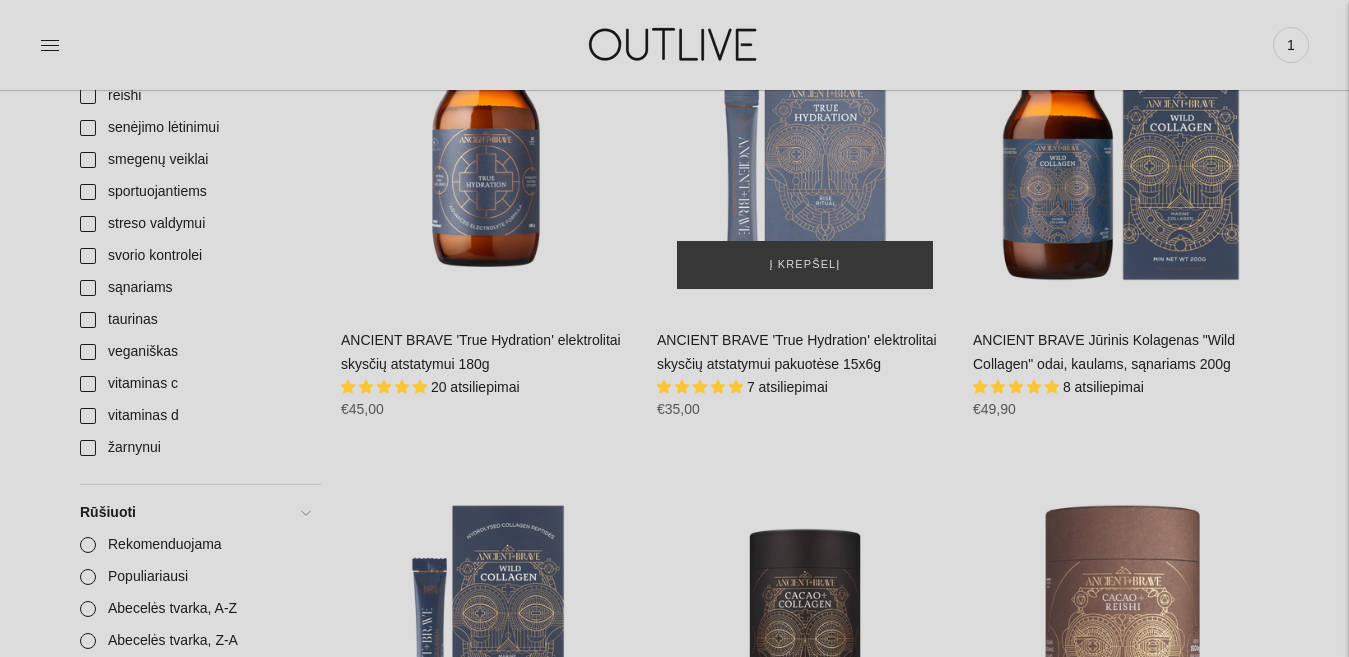 click at bounding box center (805, 161) 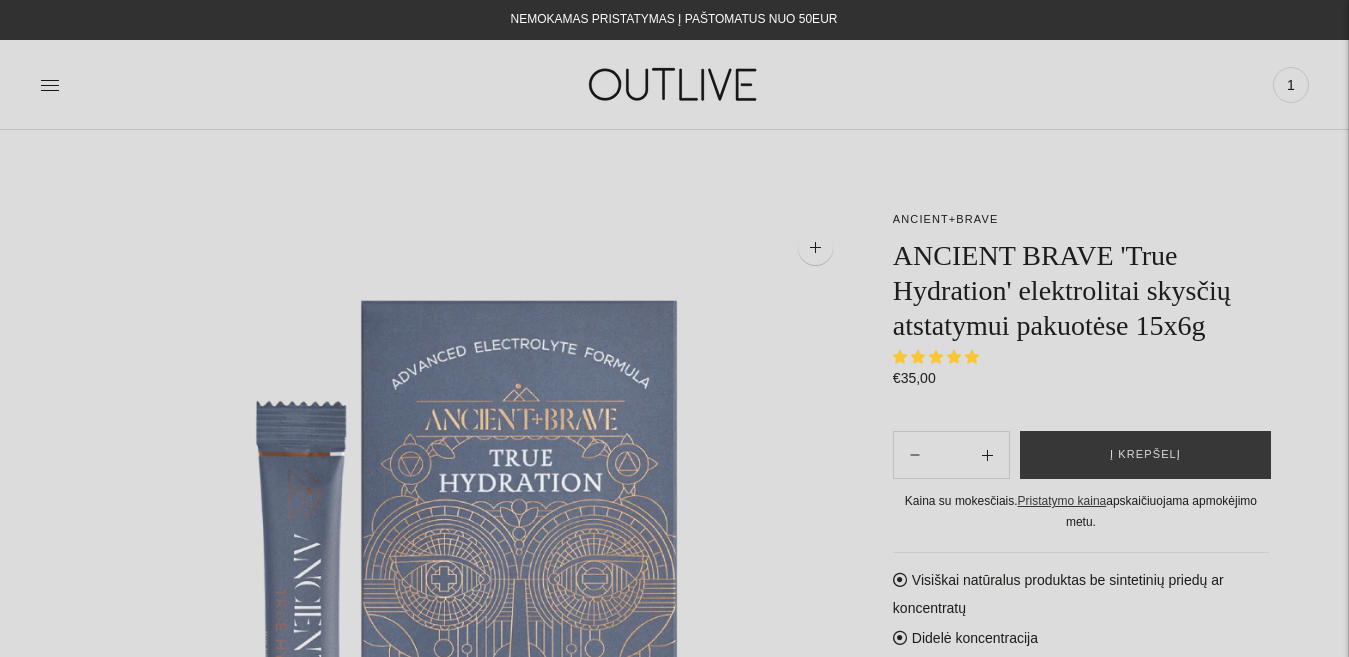scroll, scrollTop: 0, scrollLeft: 0, axis: both 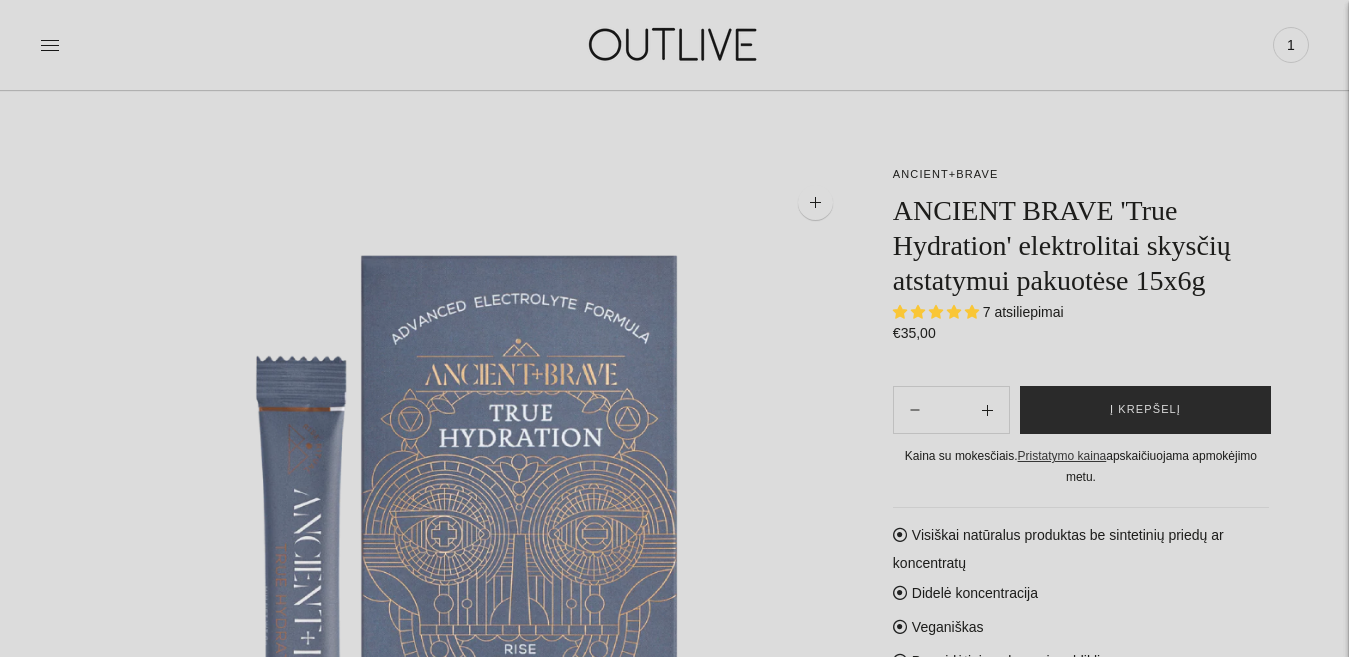 click on "Į krepšelį" at bounding box center (1145, 410) 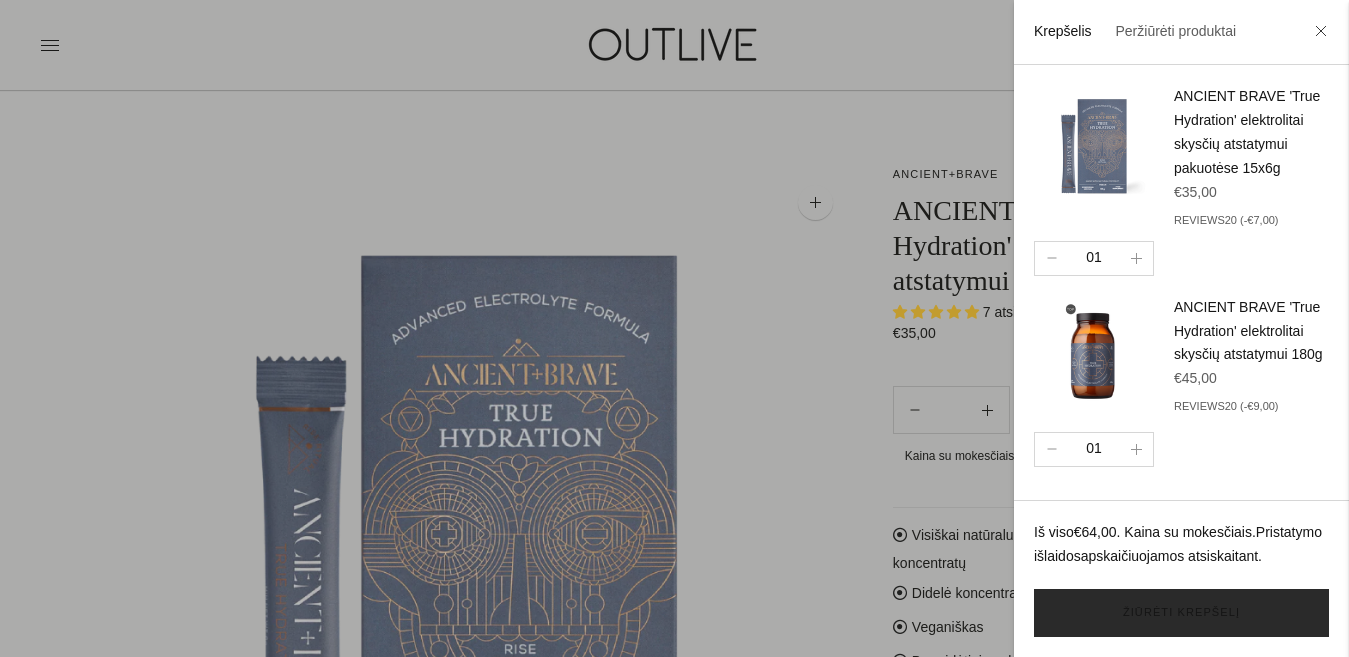 click on "Žiūrėti krepšelį" at bounding box center (1181, 613) 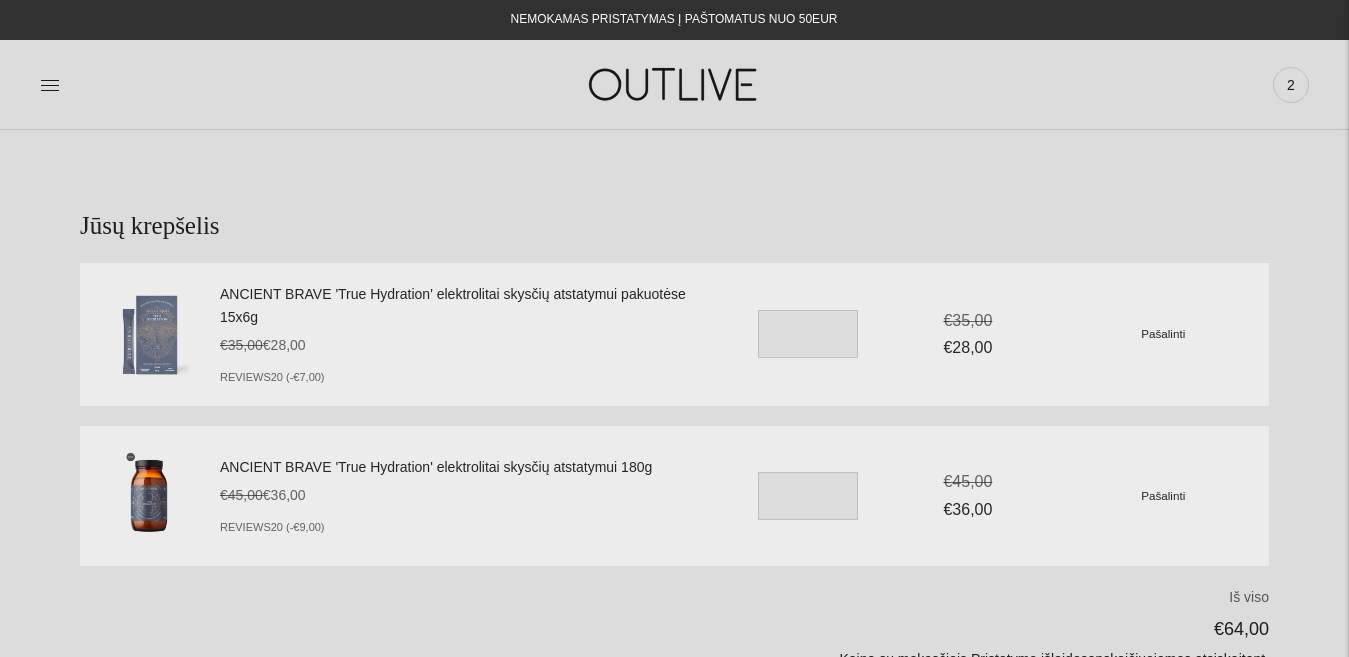 scroll, scrollTop: 0, scrollLeft: 0, axis: both 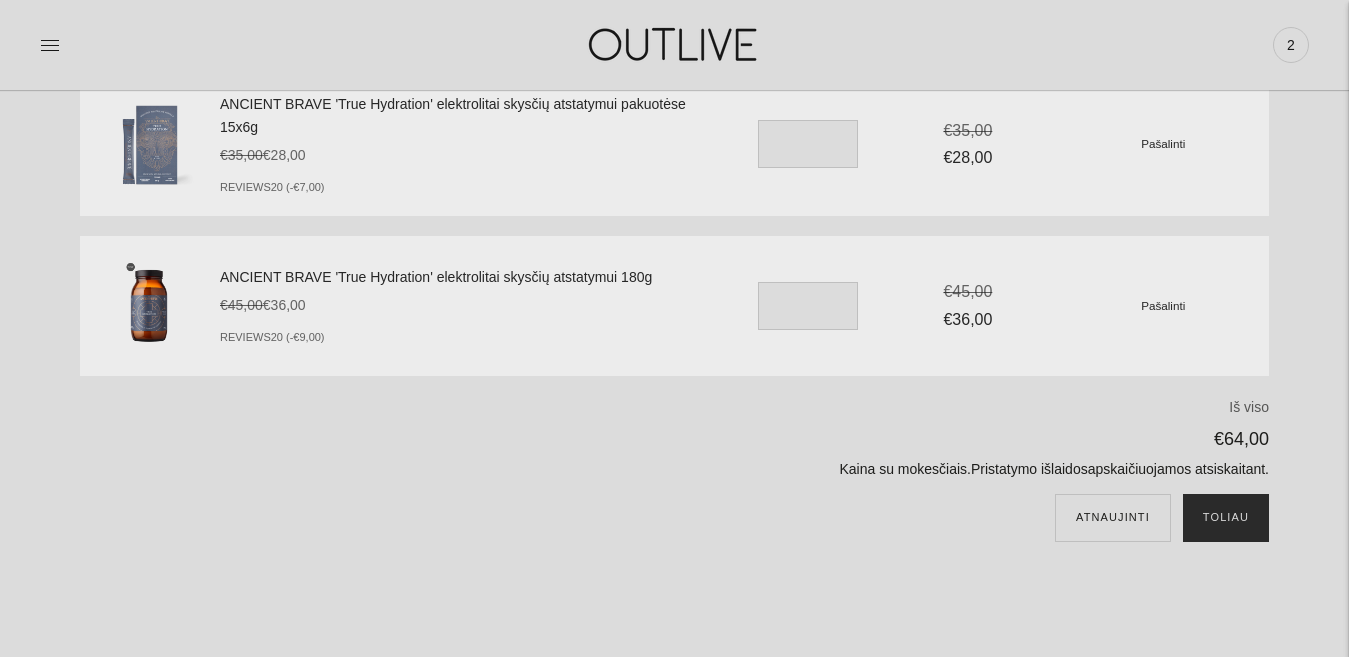click on "Toliau" at bounding box center [1226, 518] 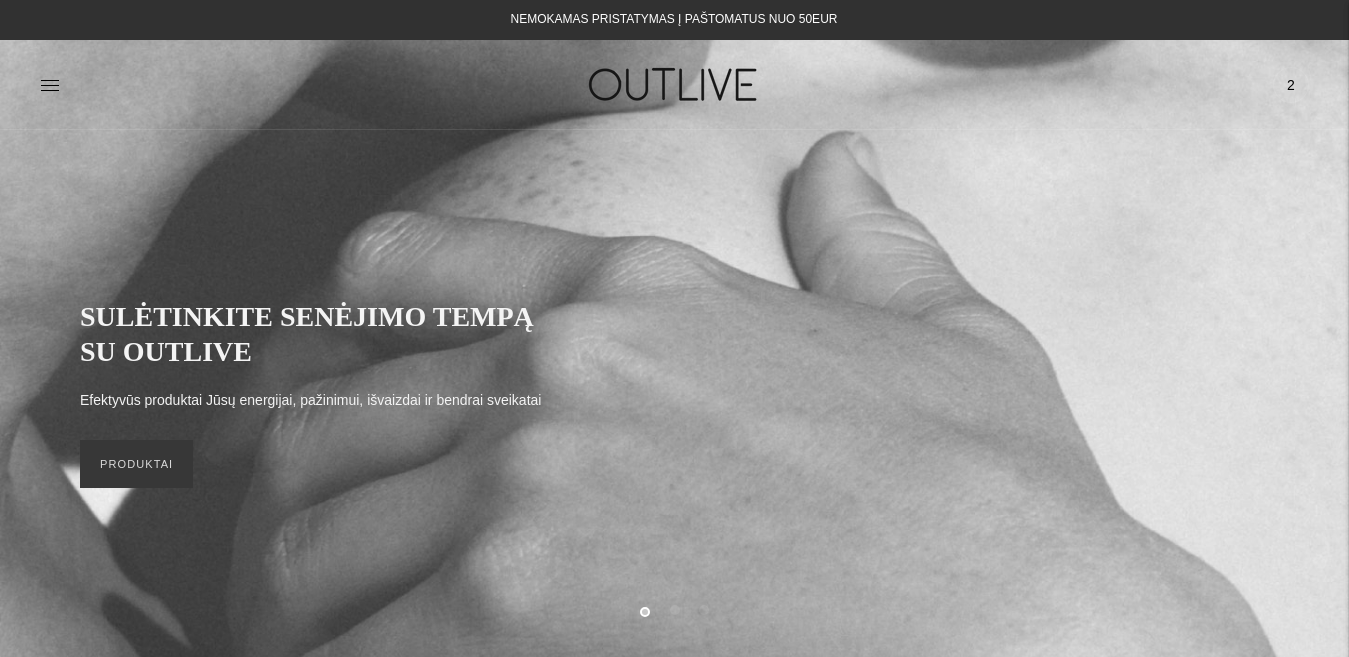 click on "2" 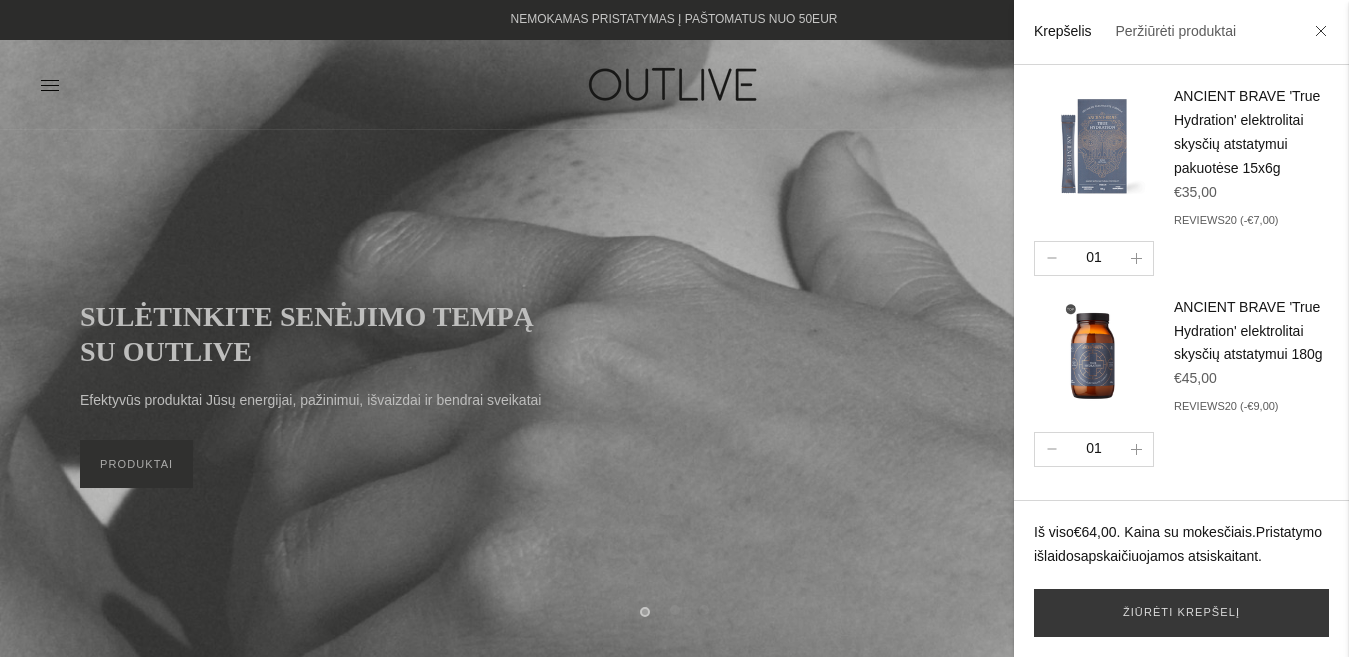 scroll, scrollTop: 0, scrollLeft: 0, axis: both 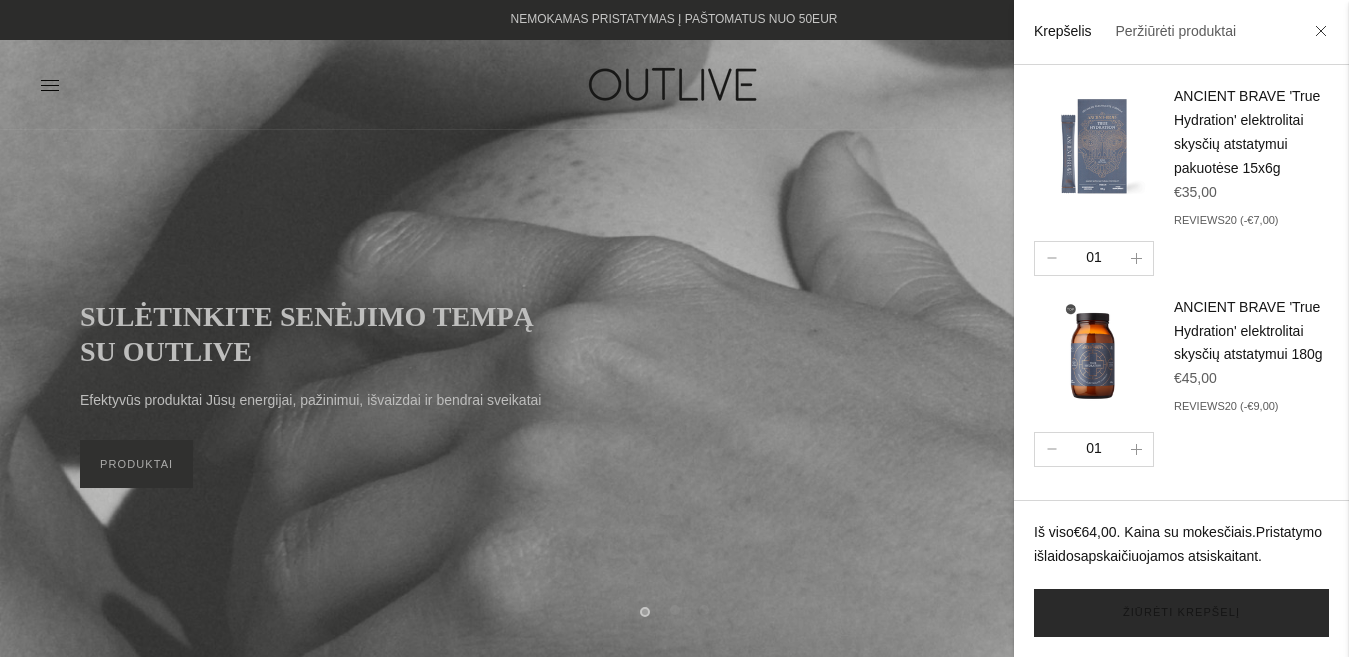 click on "Žiūrėti krepšelį" at bounding box center [1181, 613] 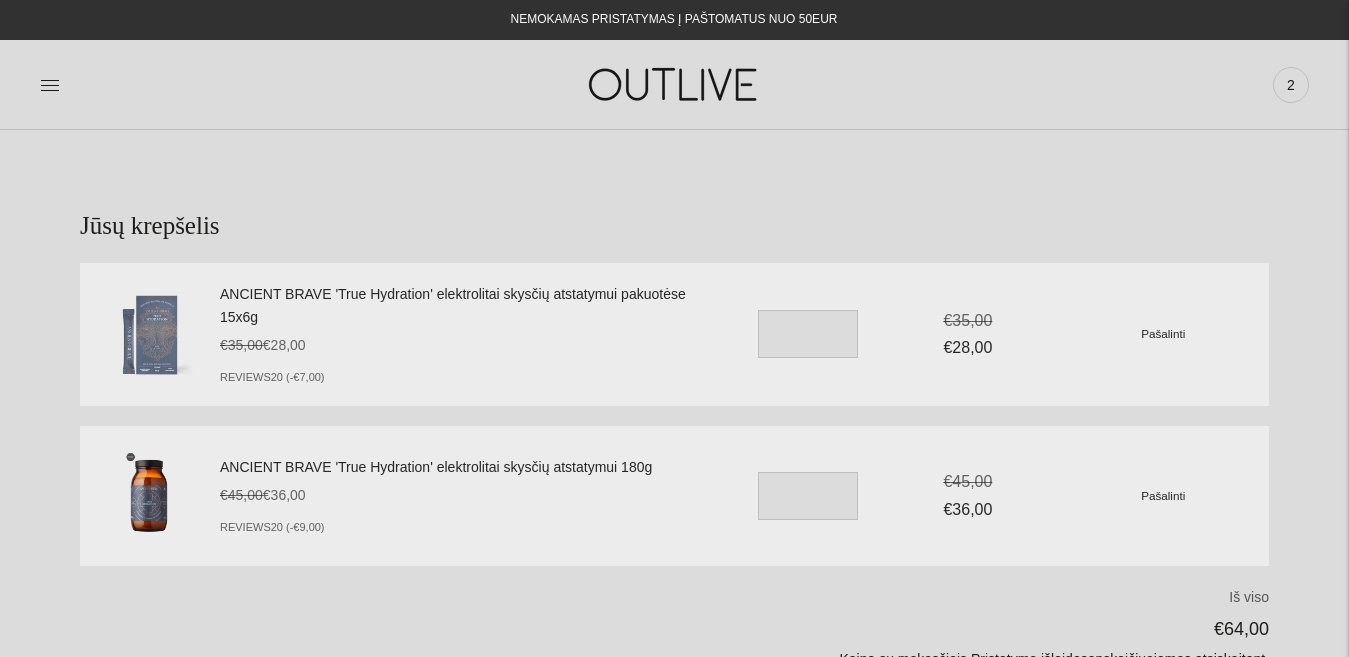 scroll, scrollTop: 0, scrollLeft: 0, axis: both 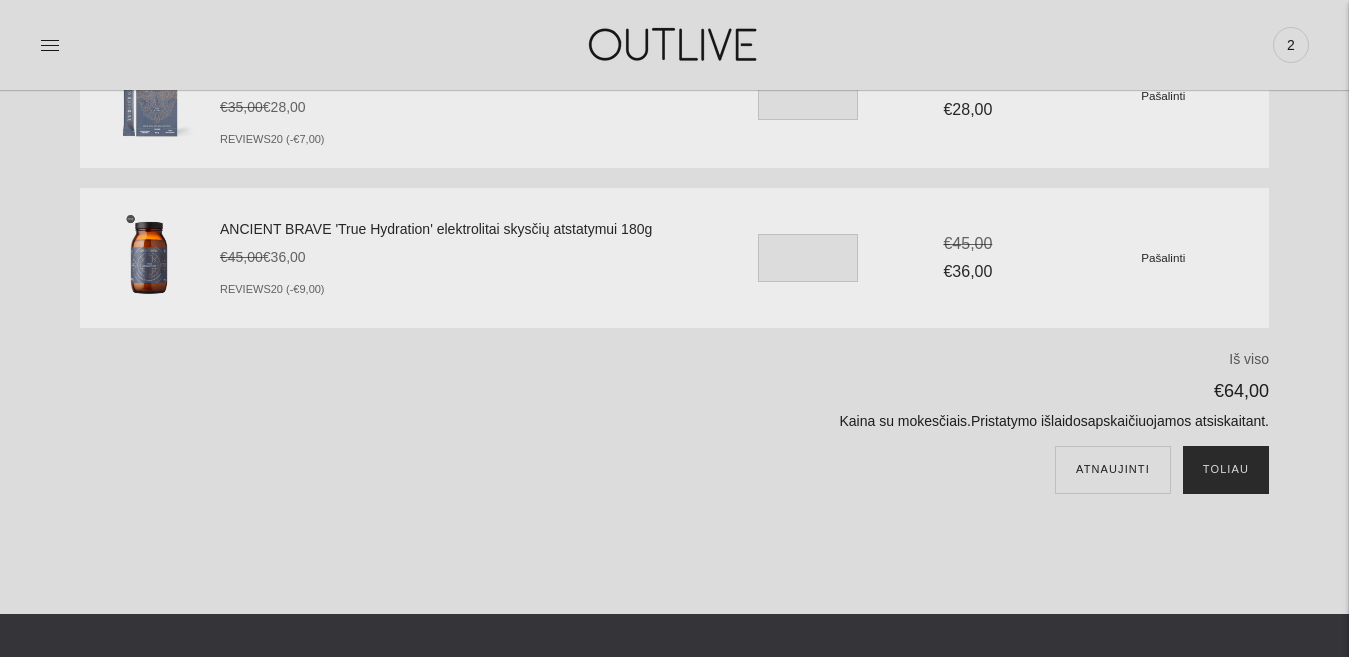 click on "Toliau" at bounding box center [1226, 470] 